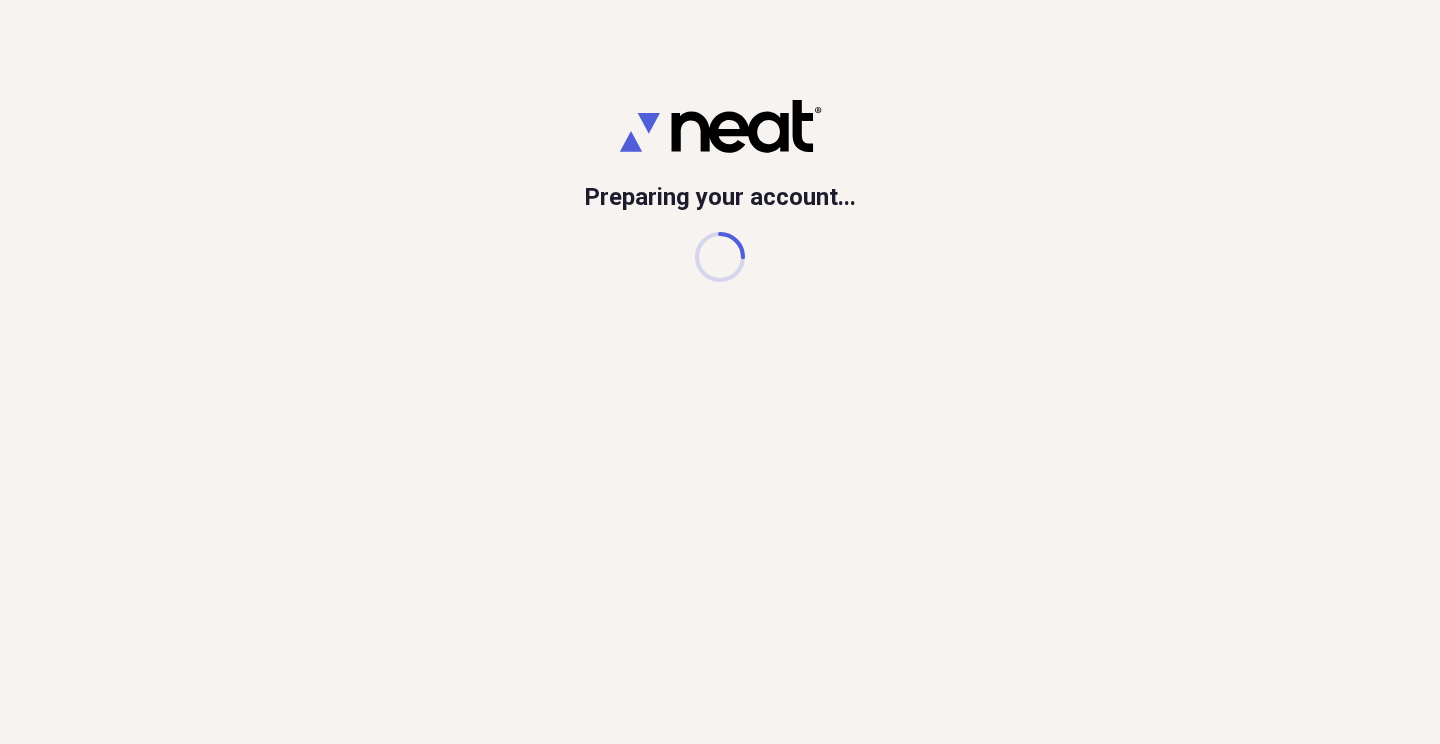 scroll, scrollTop: 0, scrollLeft: 0, axis: both 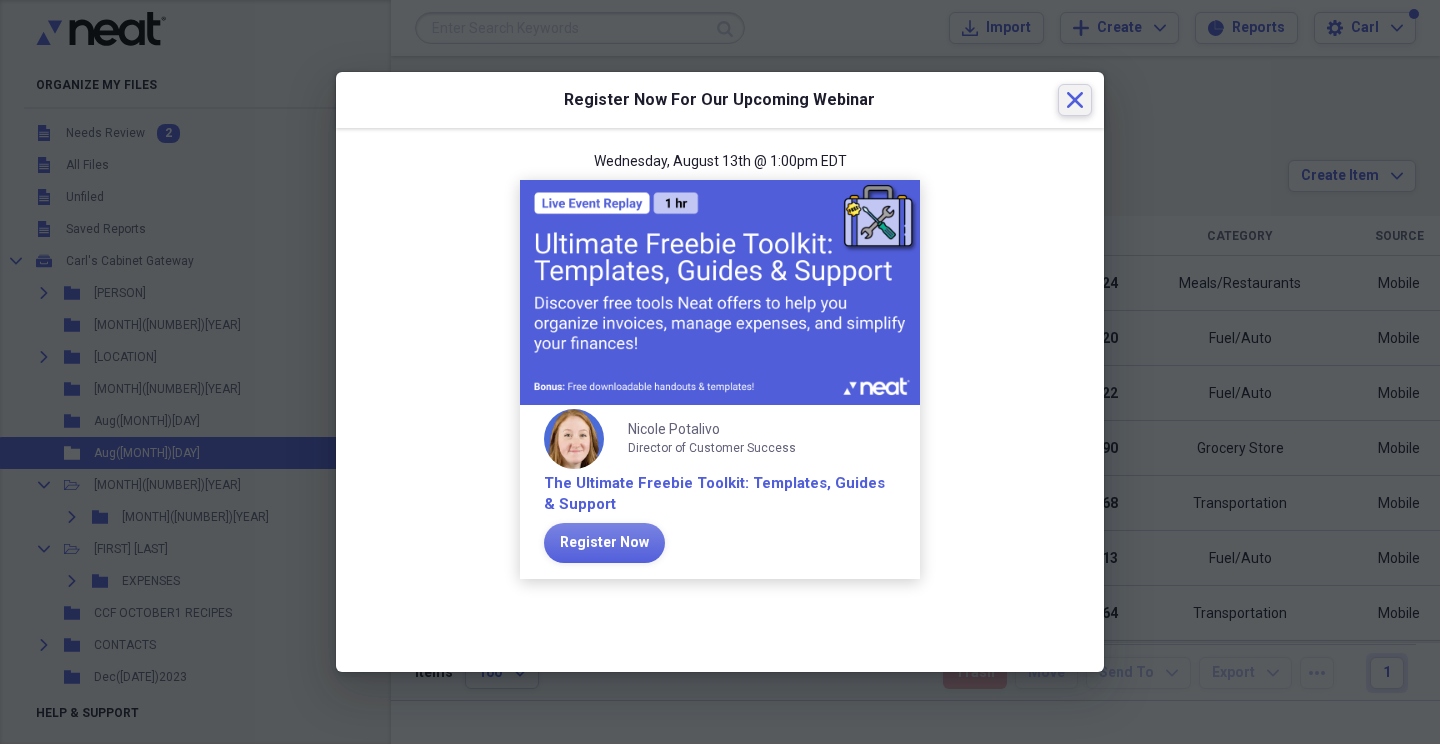 click on "Close" 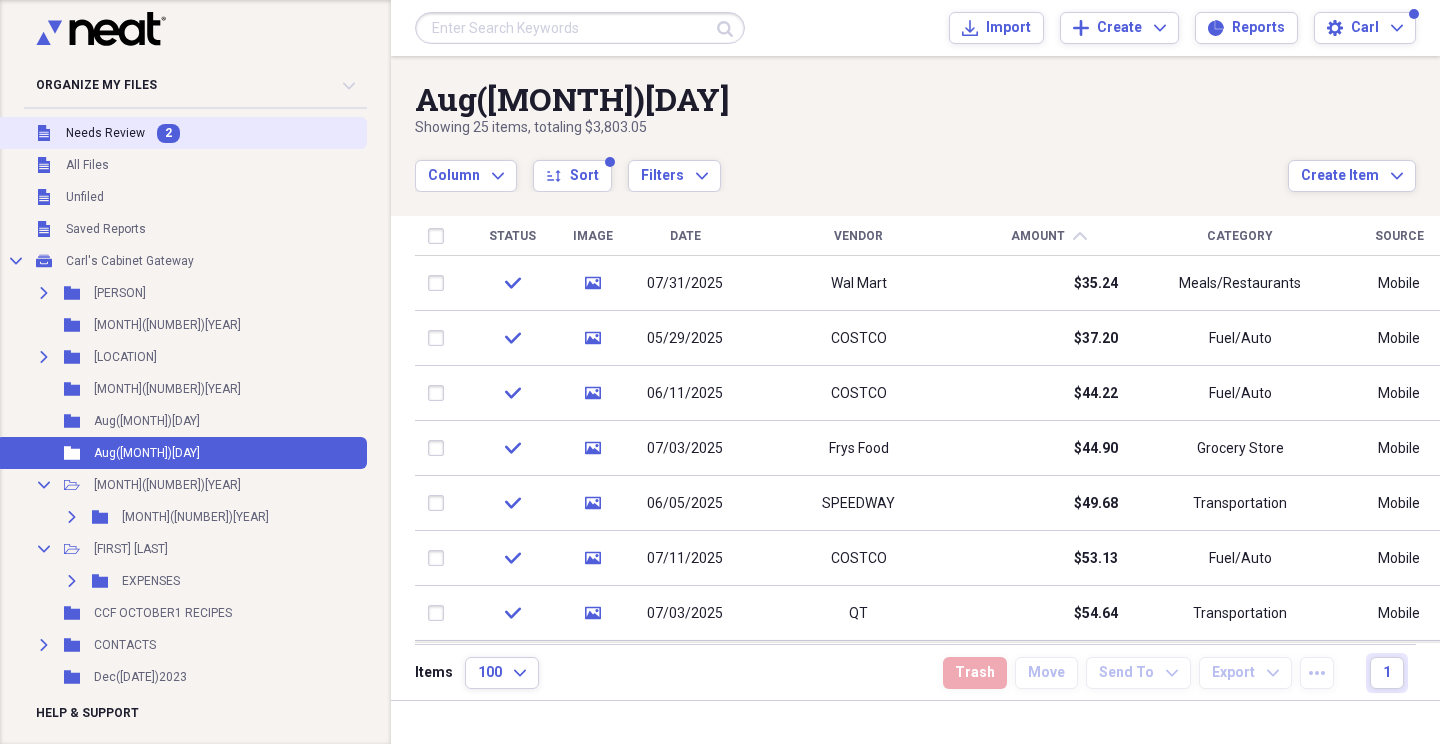 click on "Needs Review" at bounding box center (105, 133) 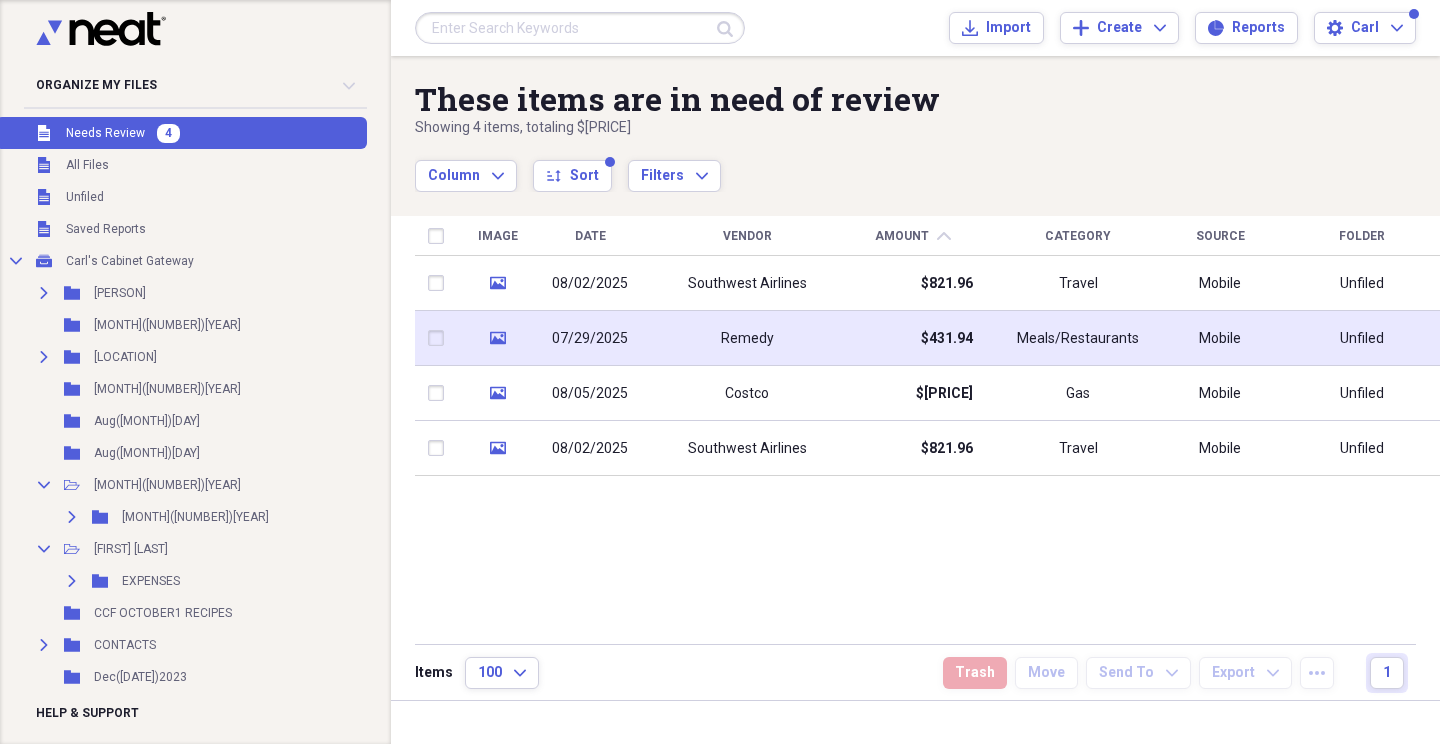 click on "07/29/2025" at bounding box center (590, 338) 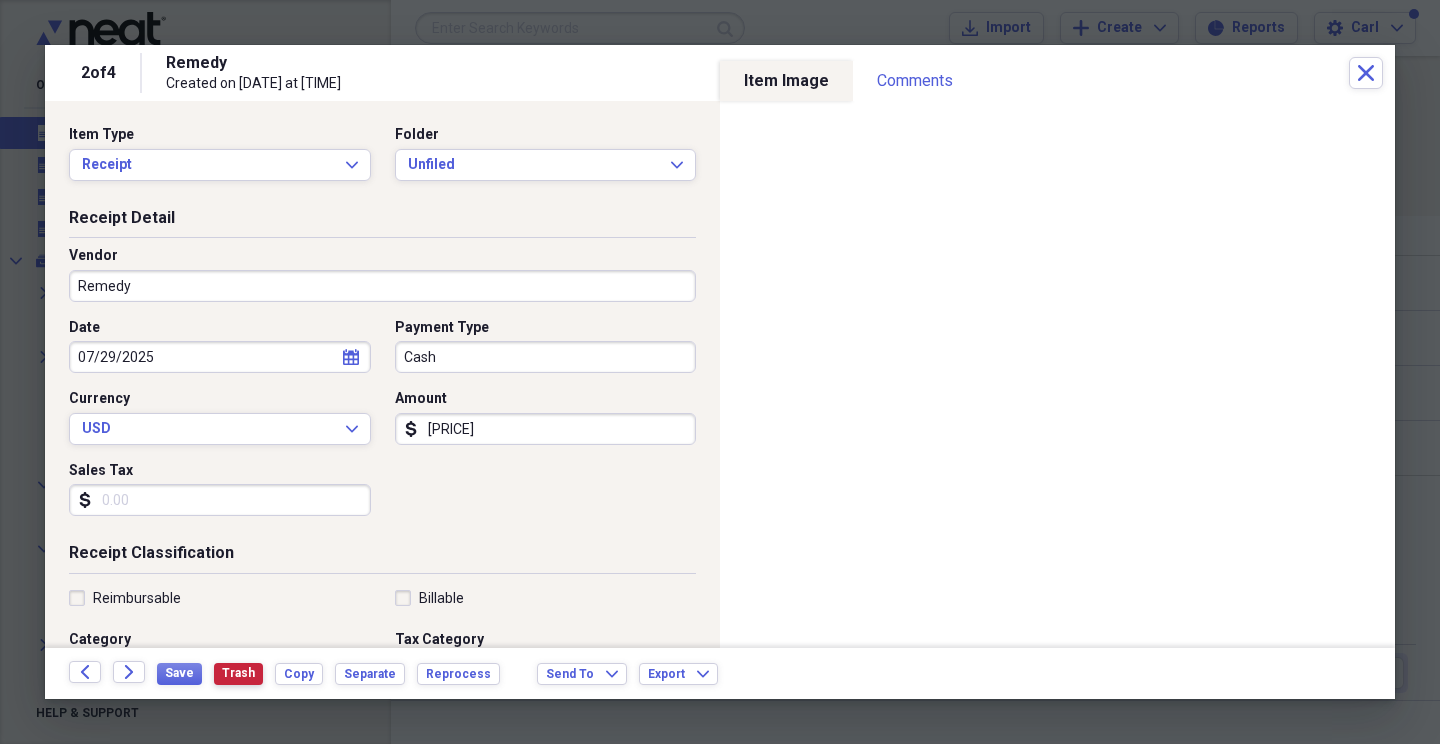 click on "Trash" at bounding box center (238, 673) 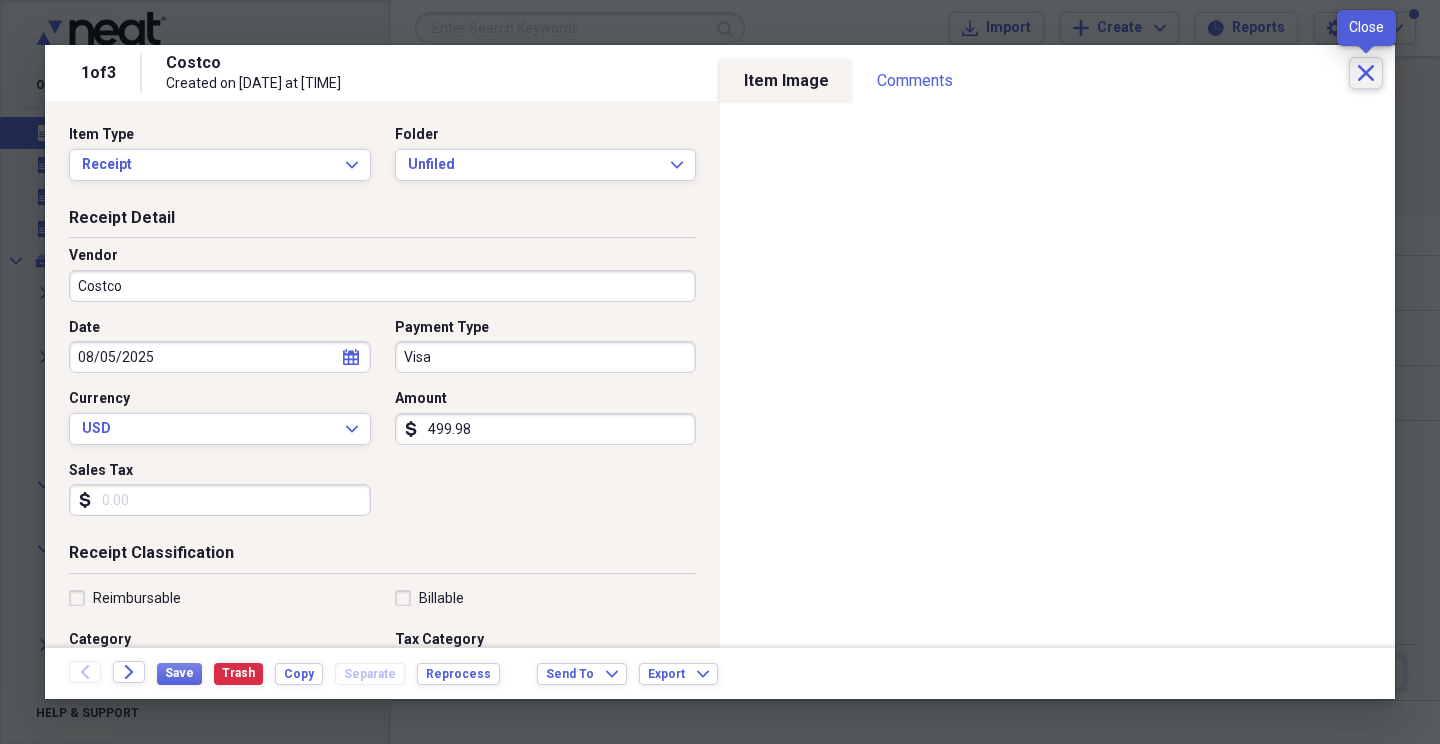 click 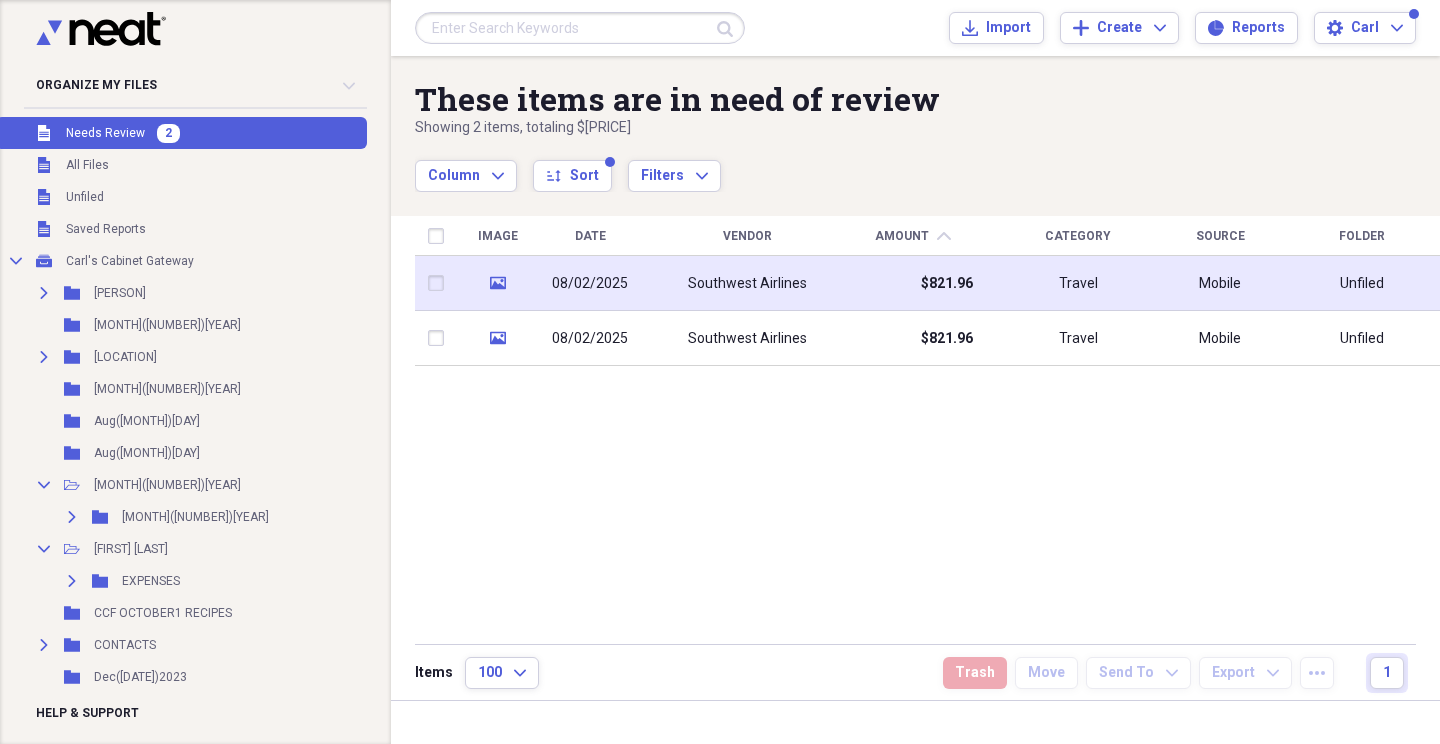 click on "Southwest Airlines" at bounding box center [747, 284] 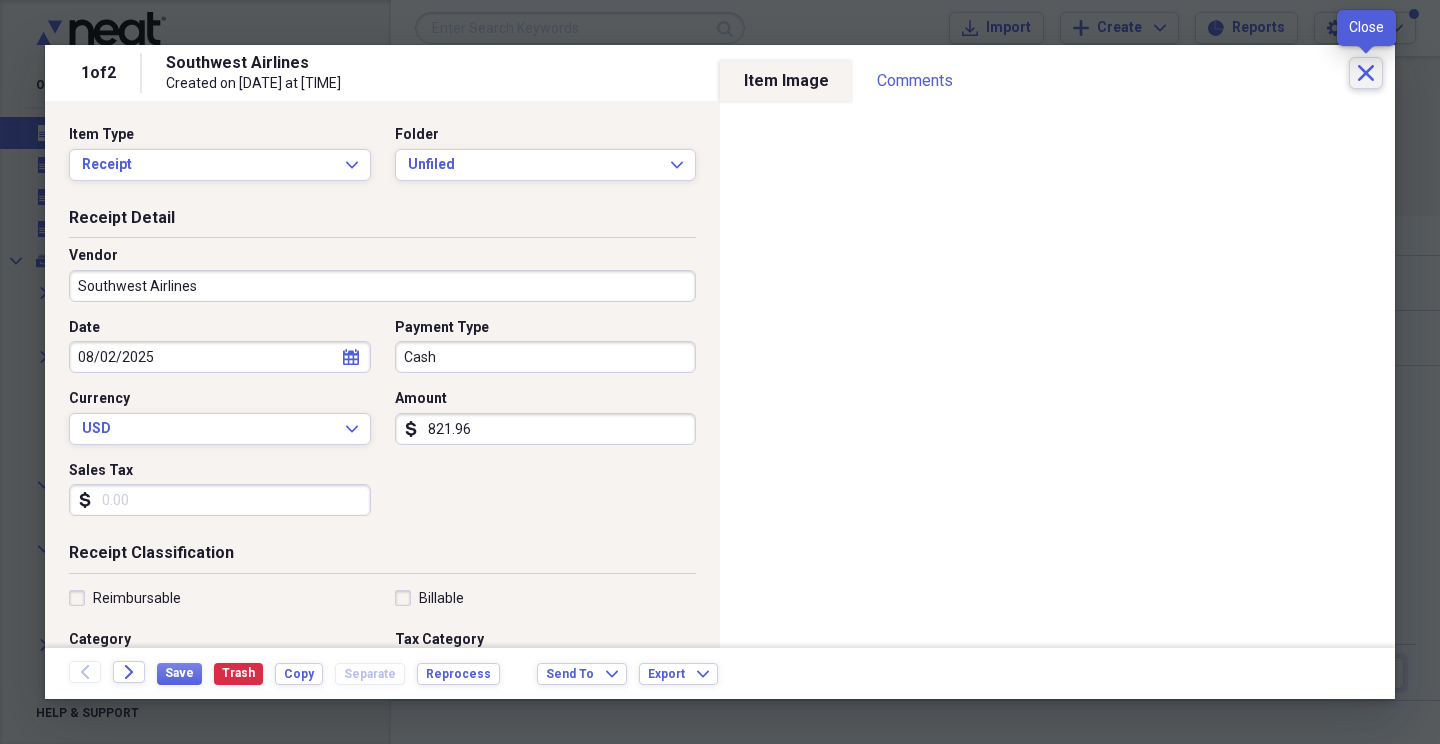 click 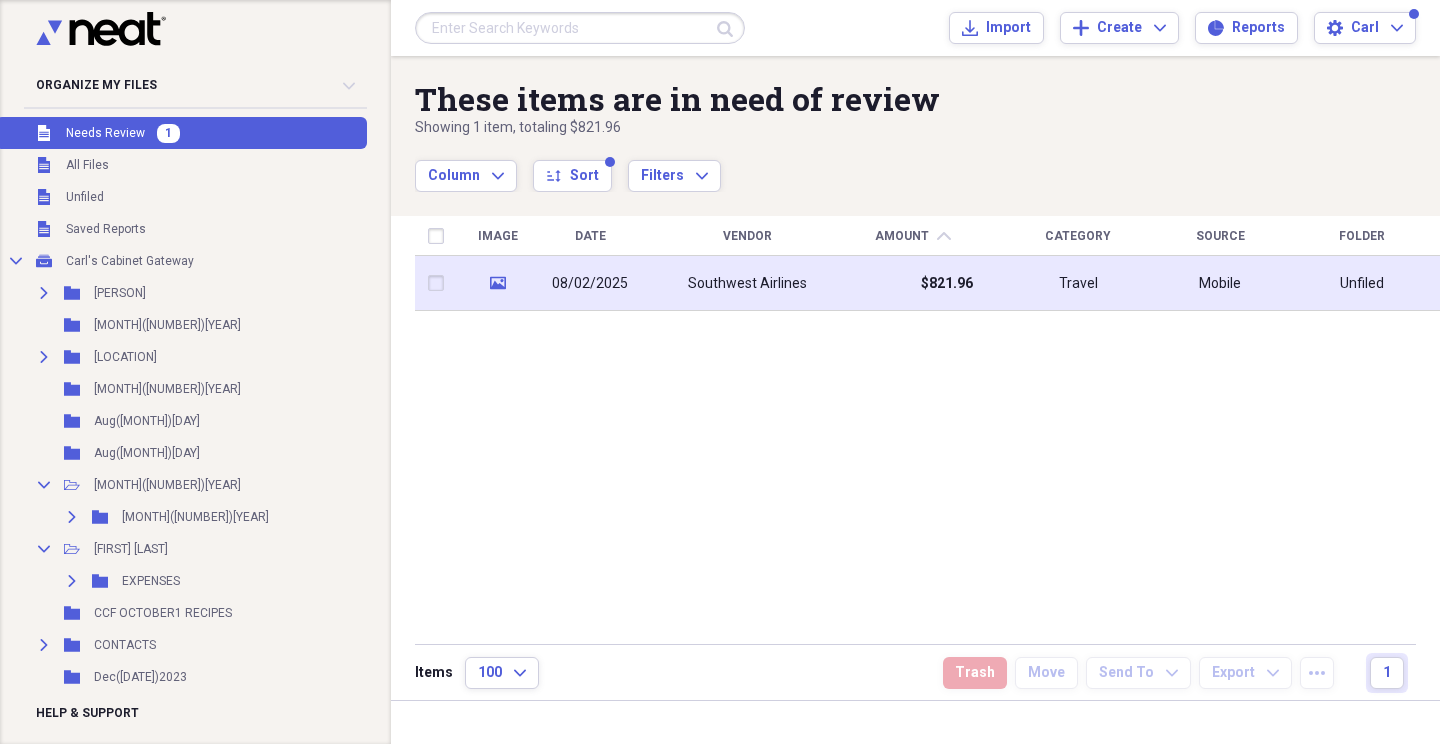 click on "Southwest Airlines" at bounding box center (747, 284) 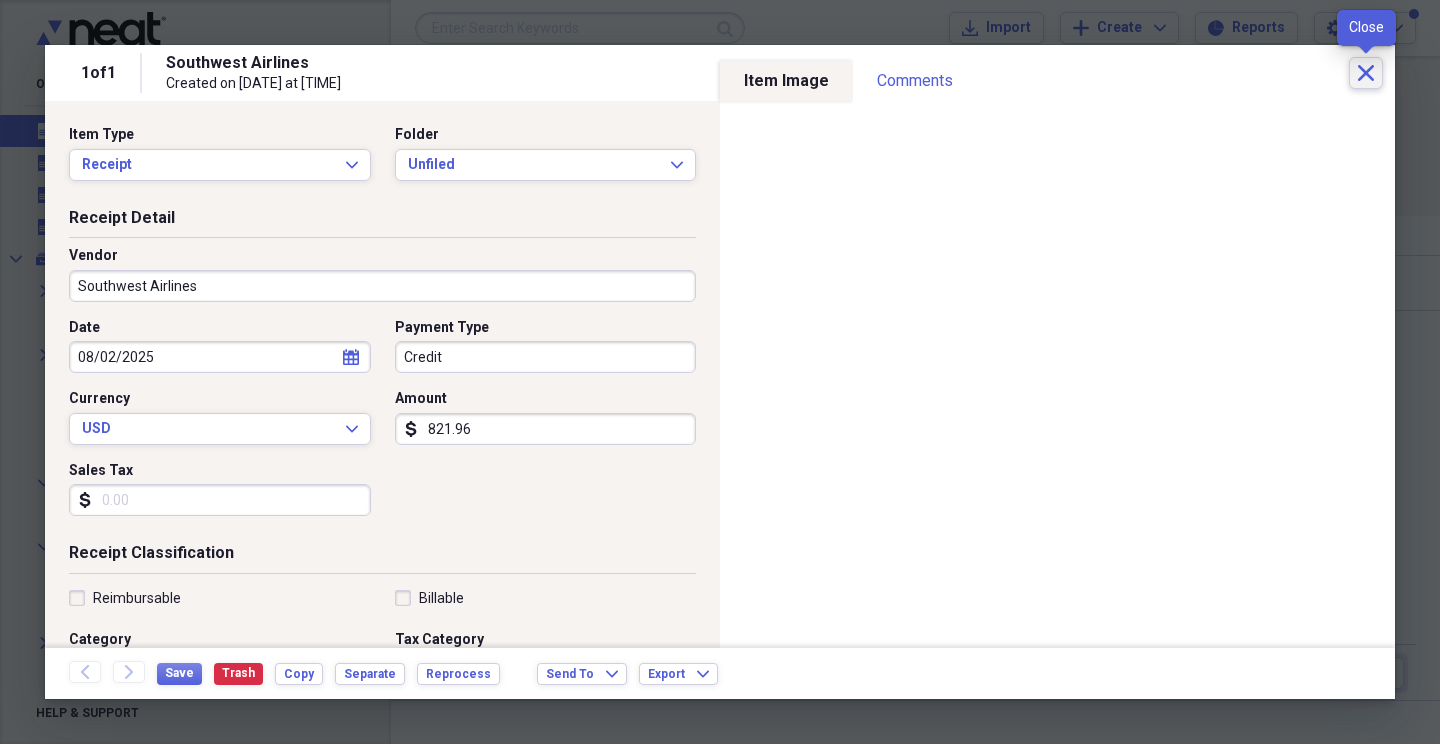 click on "Close" 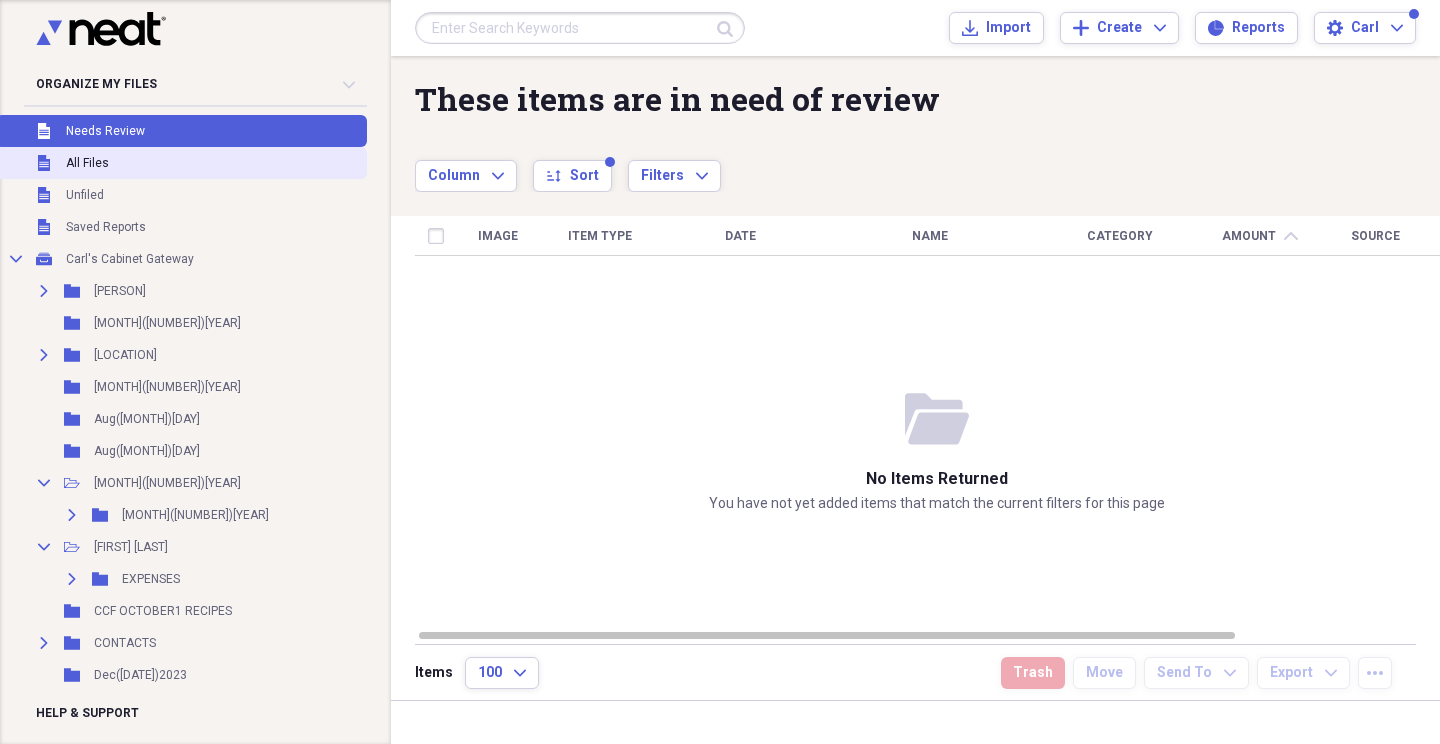 click on "Unfiled All Files" at bounding box center [181, 163] 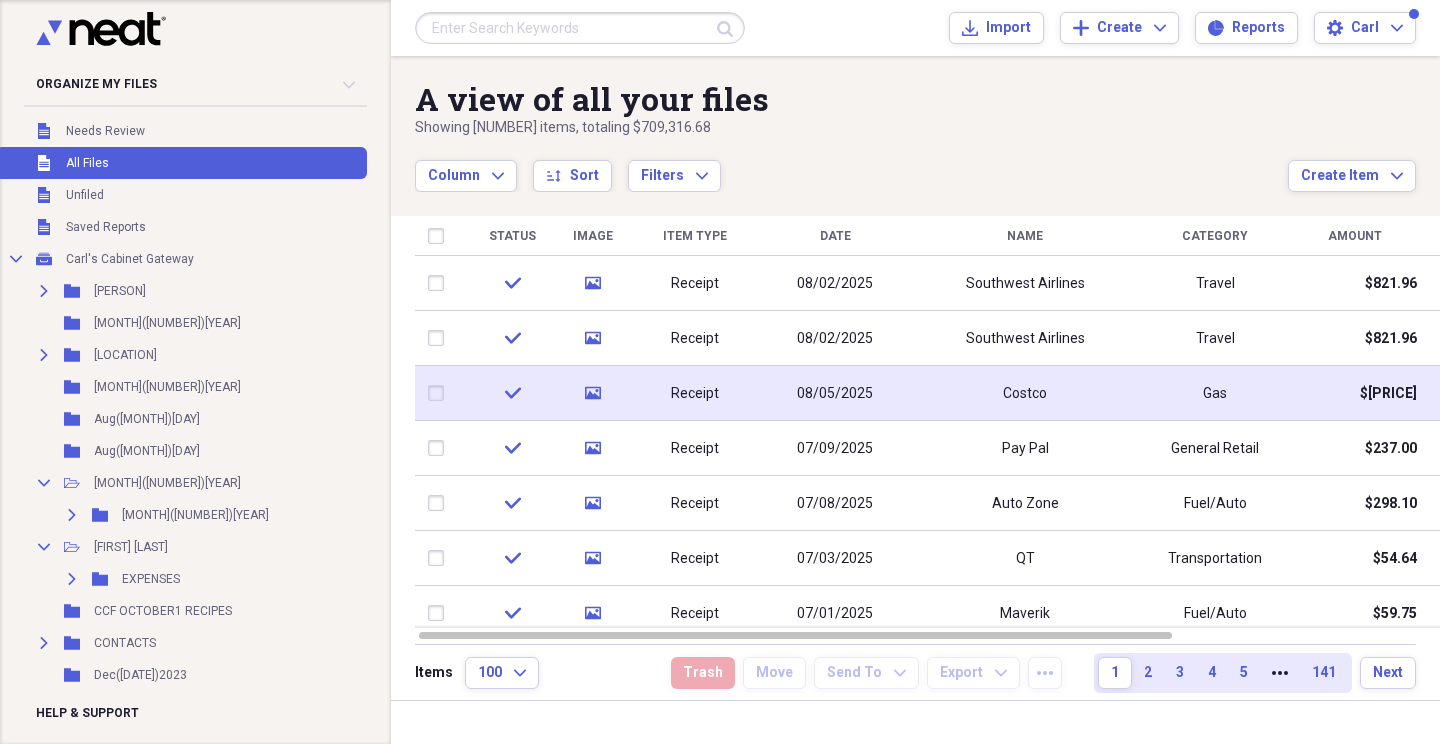 click on "Costco" at bounding box center [1025, 393] 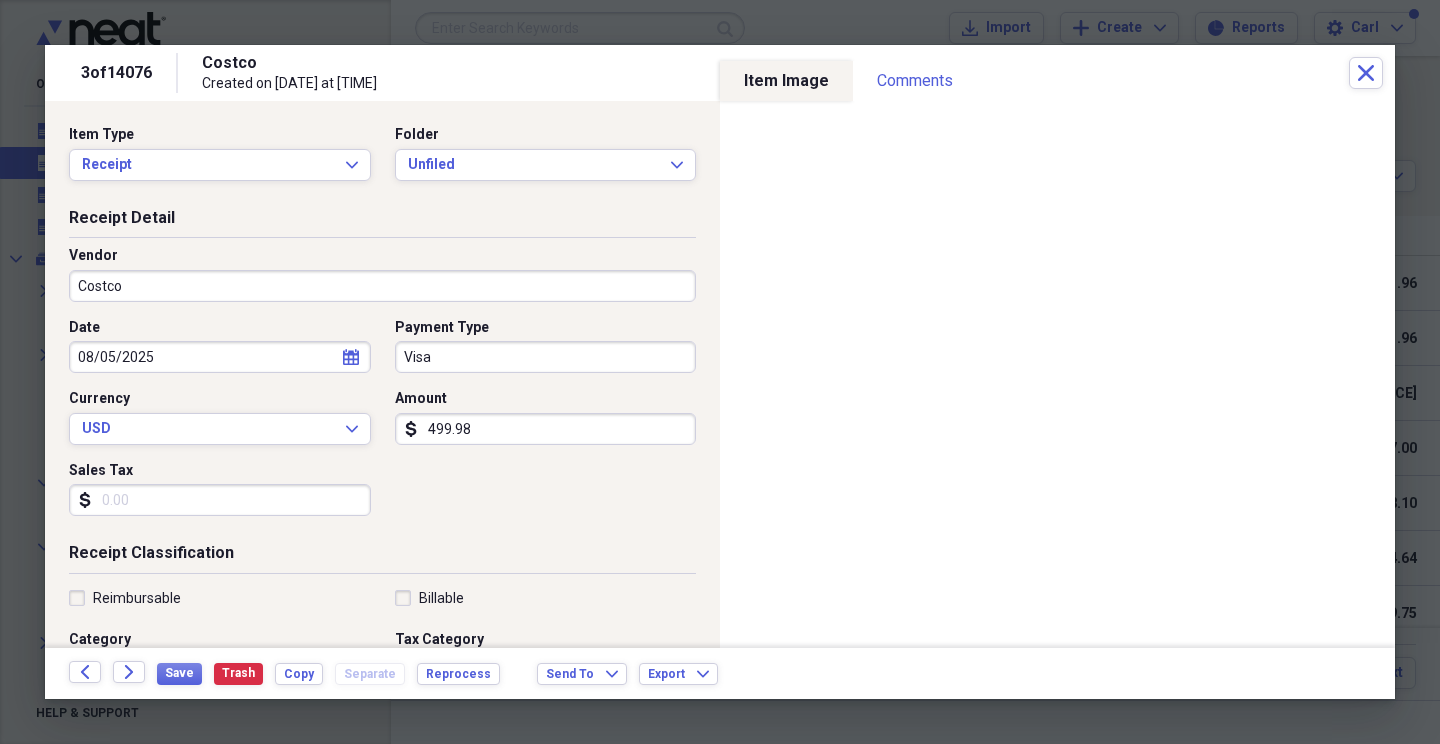 click on "Costco" at bounding box center [382, 286] 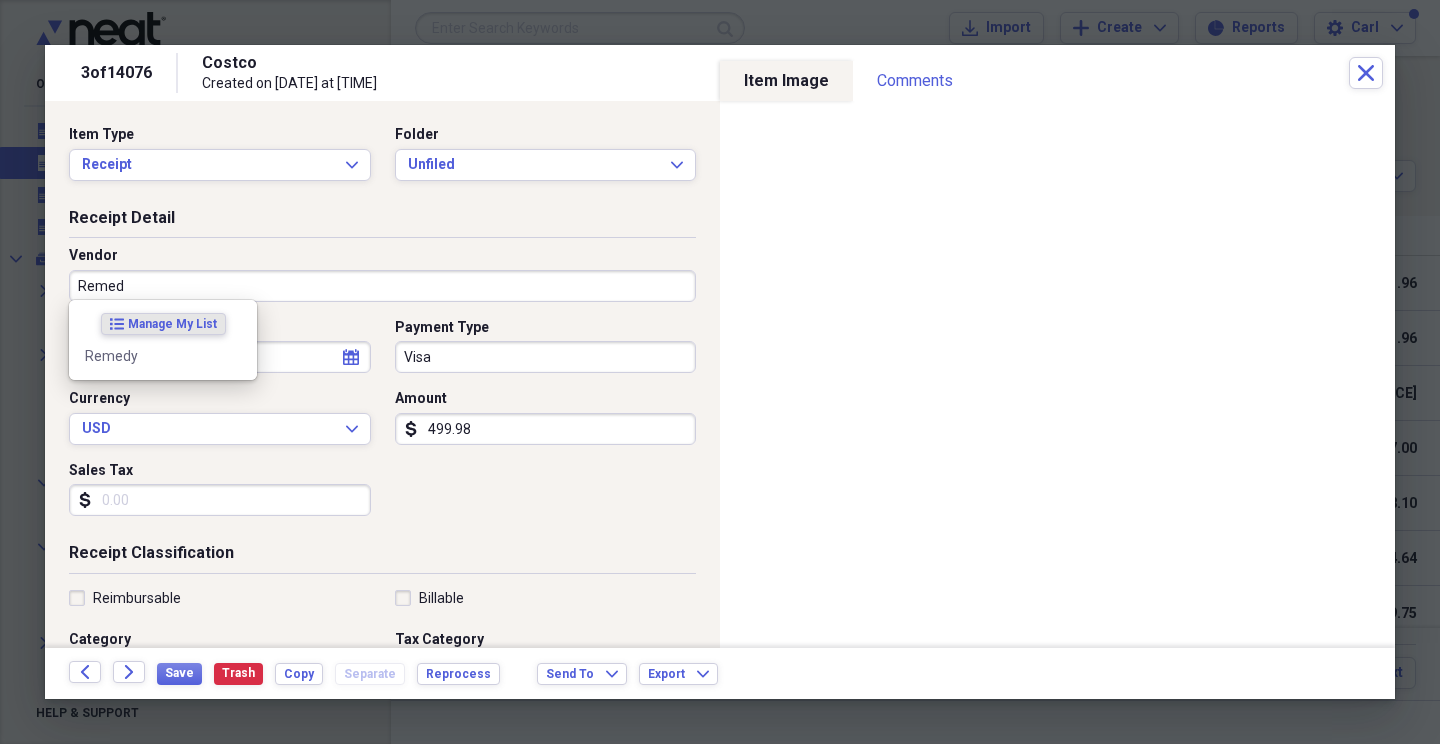 type on "Remedy" 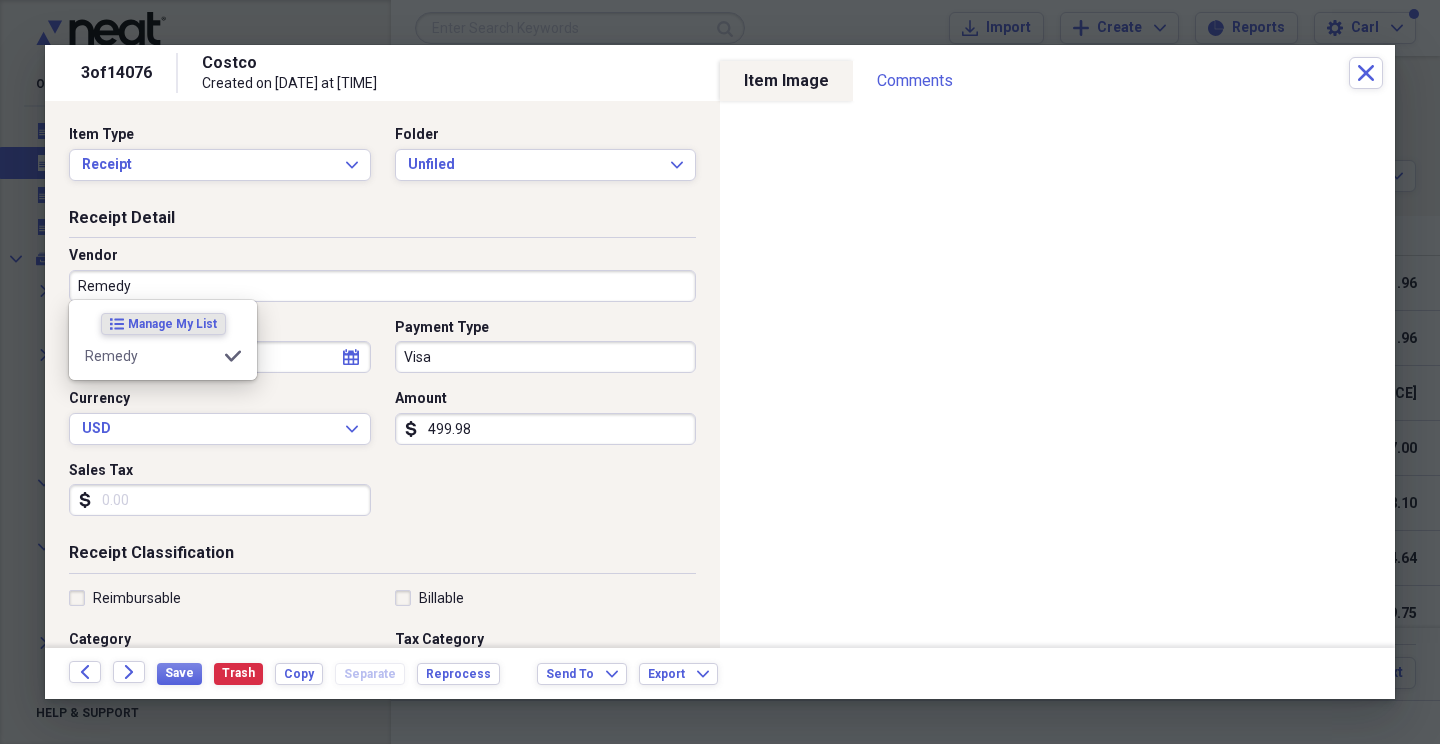 type on "Meals/Restaurants" 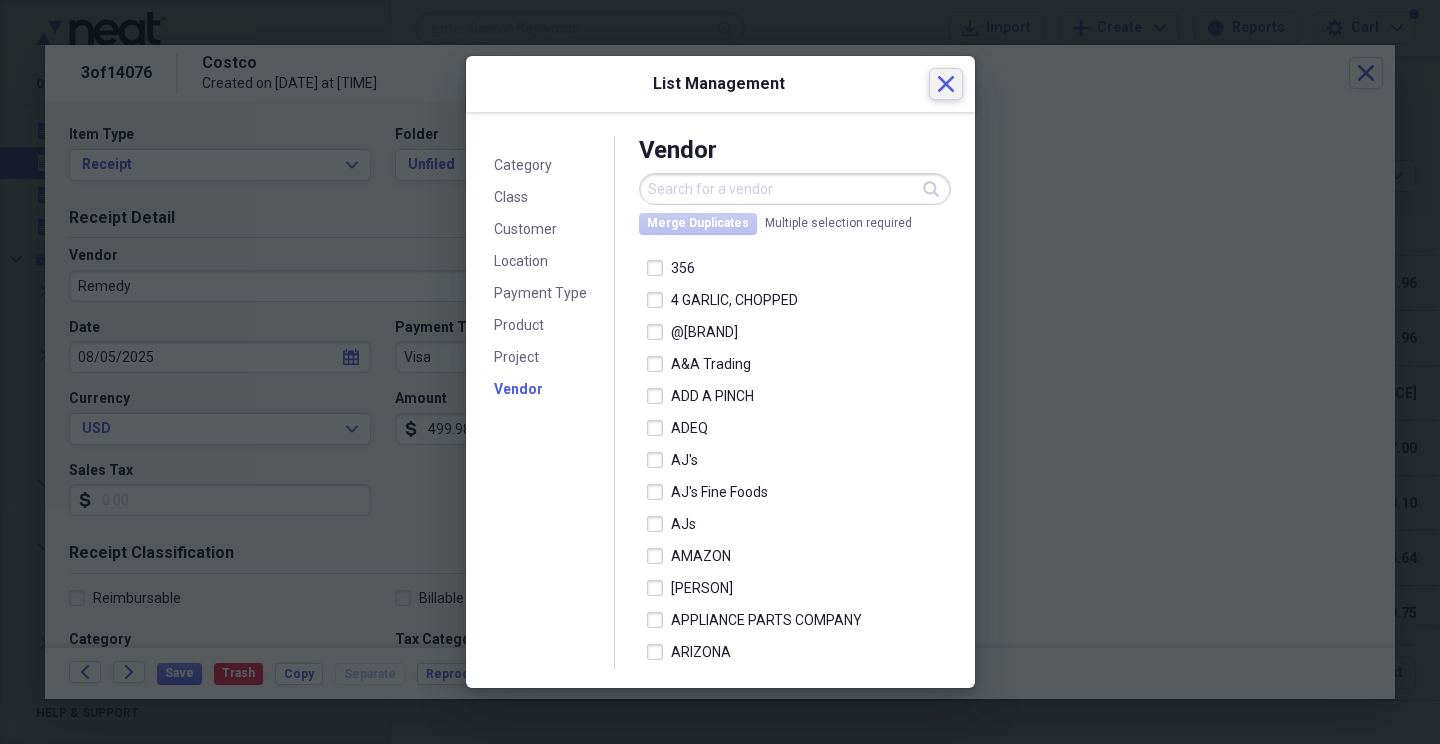 click on "Close" 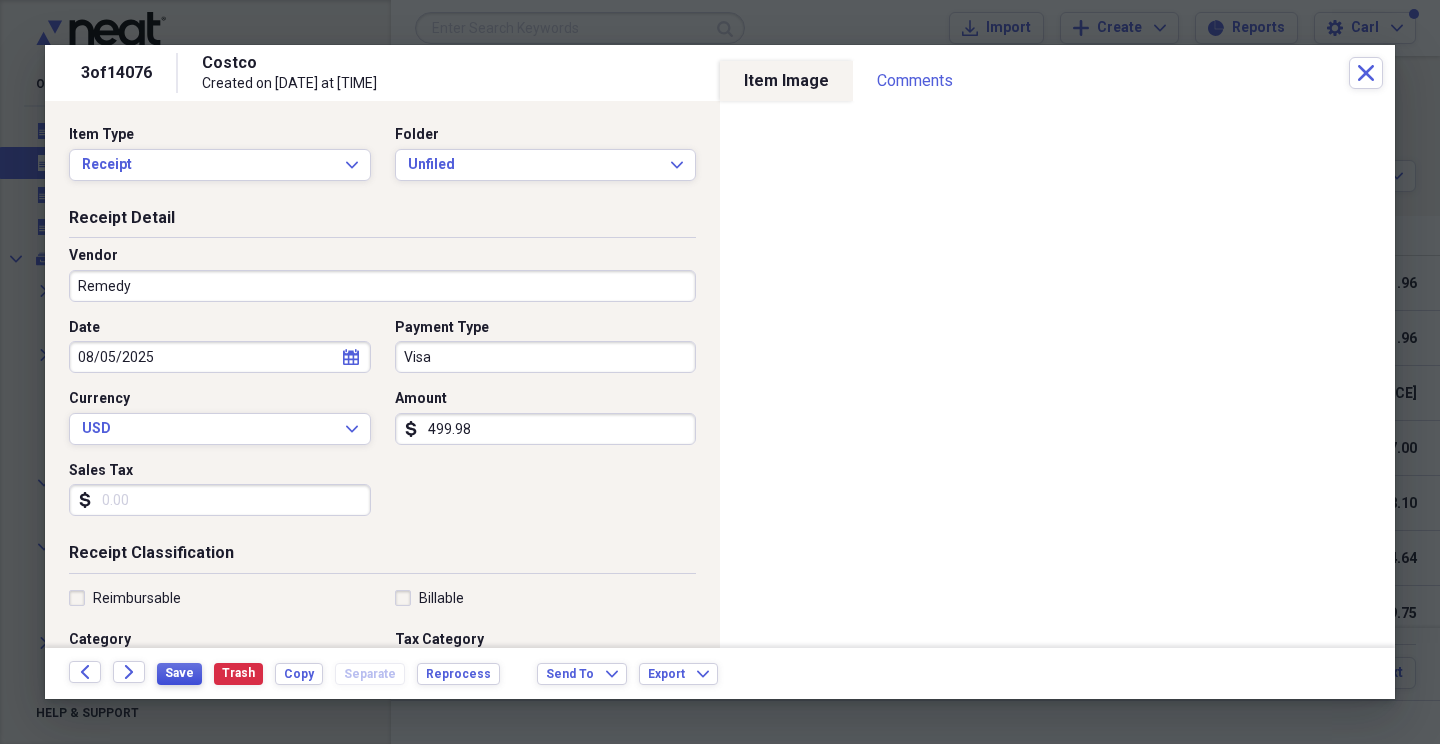 click on "Save" at bounding box center [179, 673] 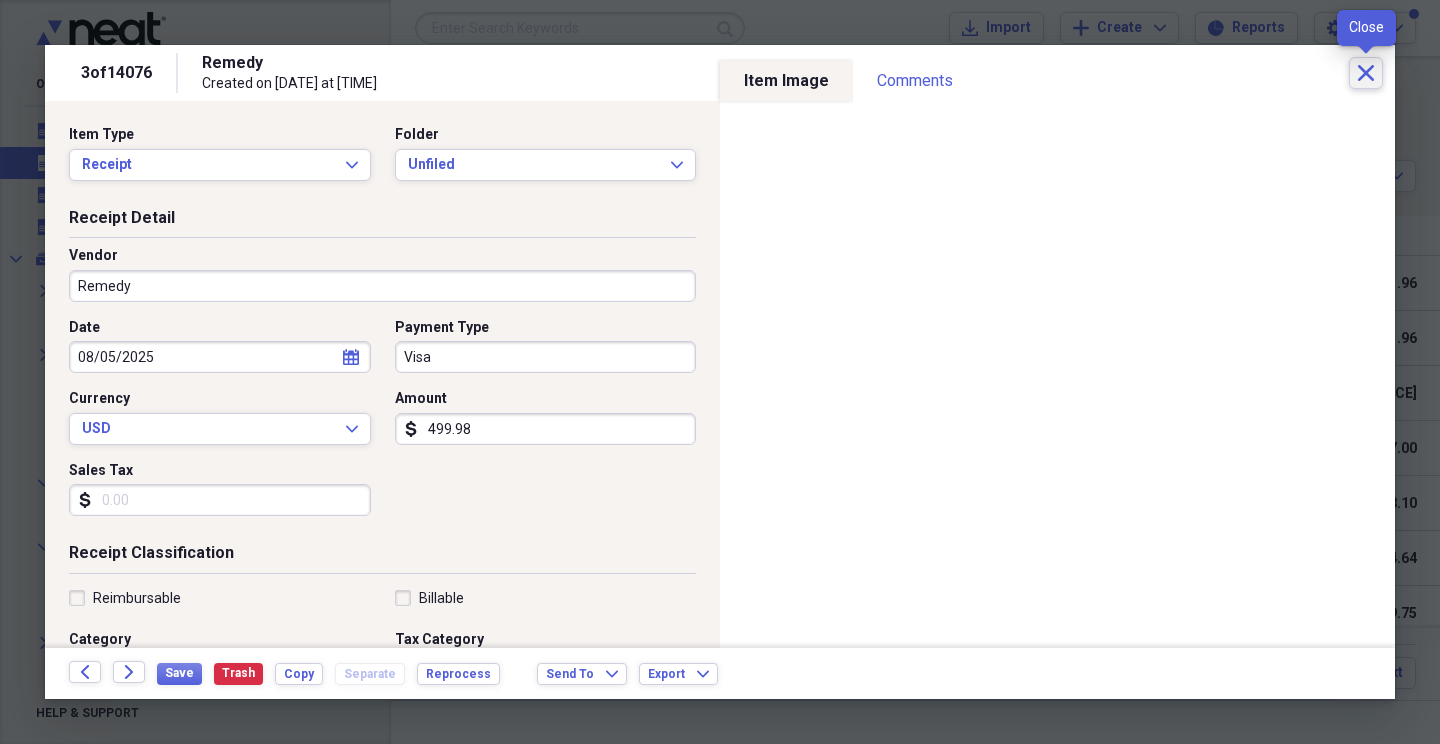 click on "Close" 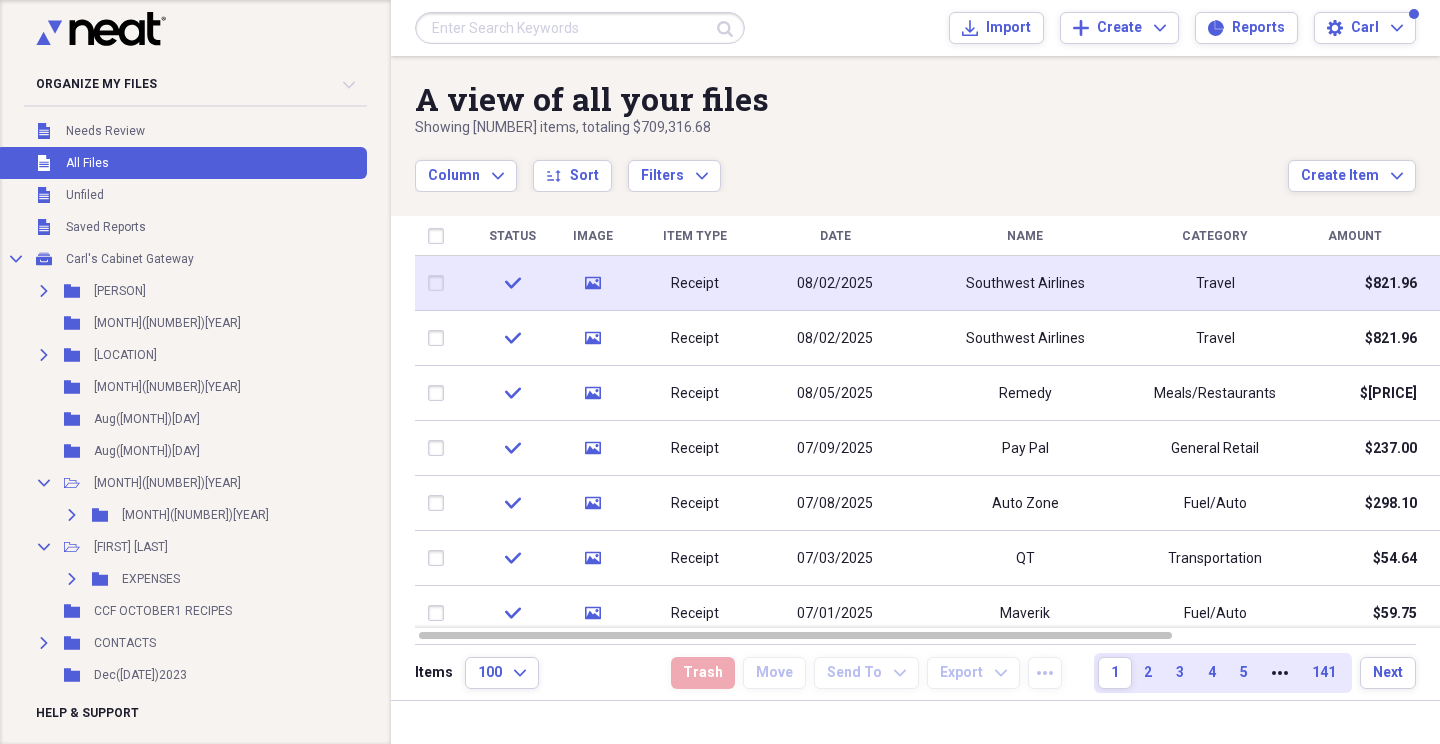click at bounding box center [440, 283] 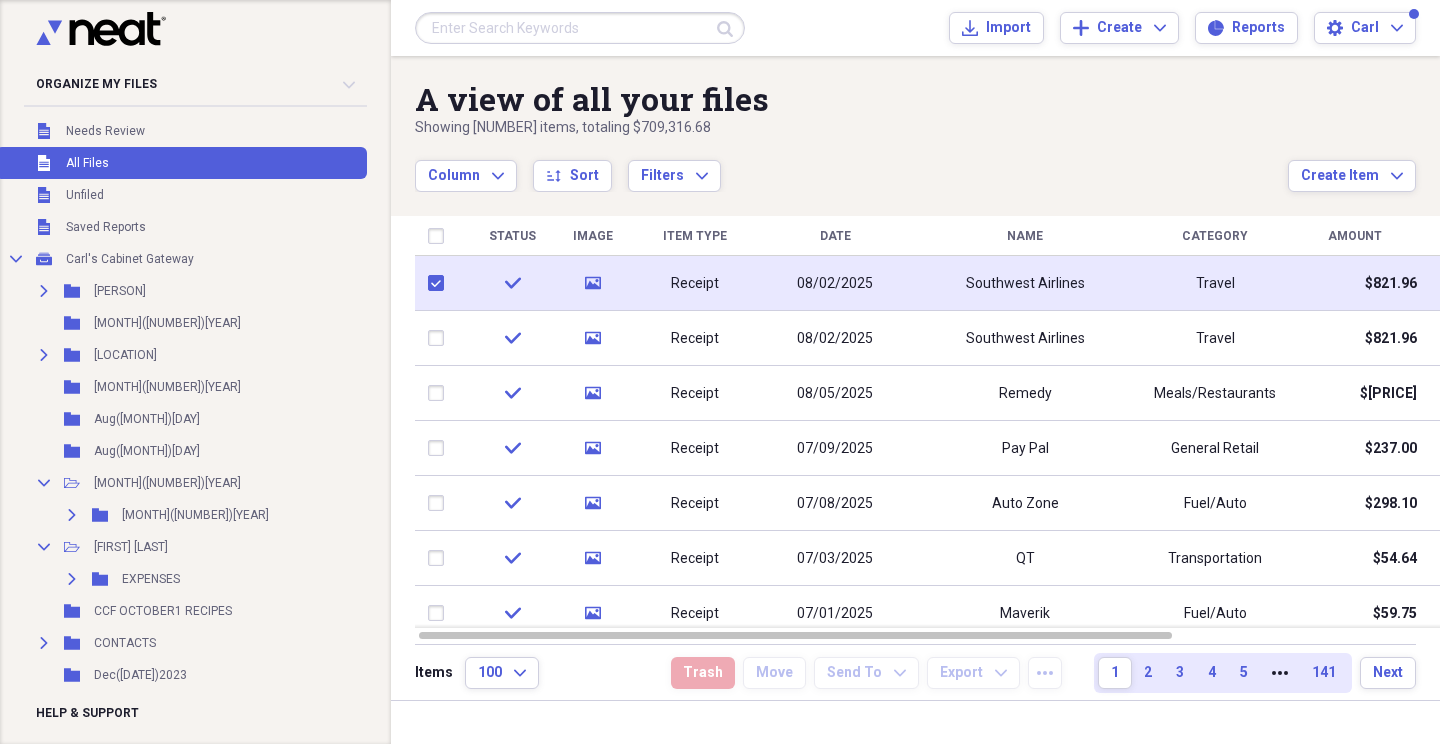 checkbox on "true" 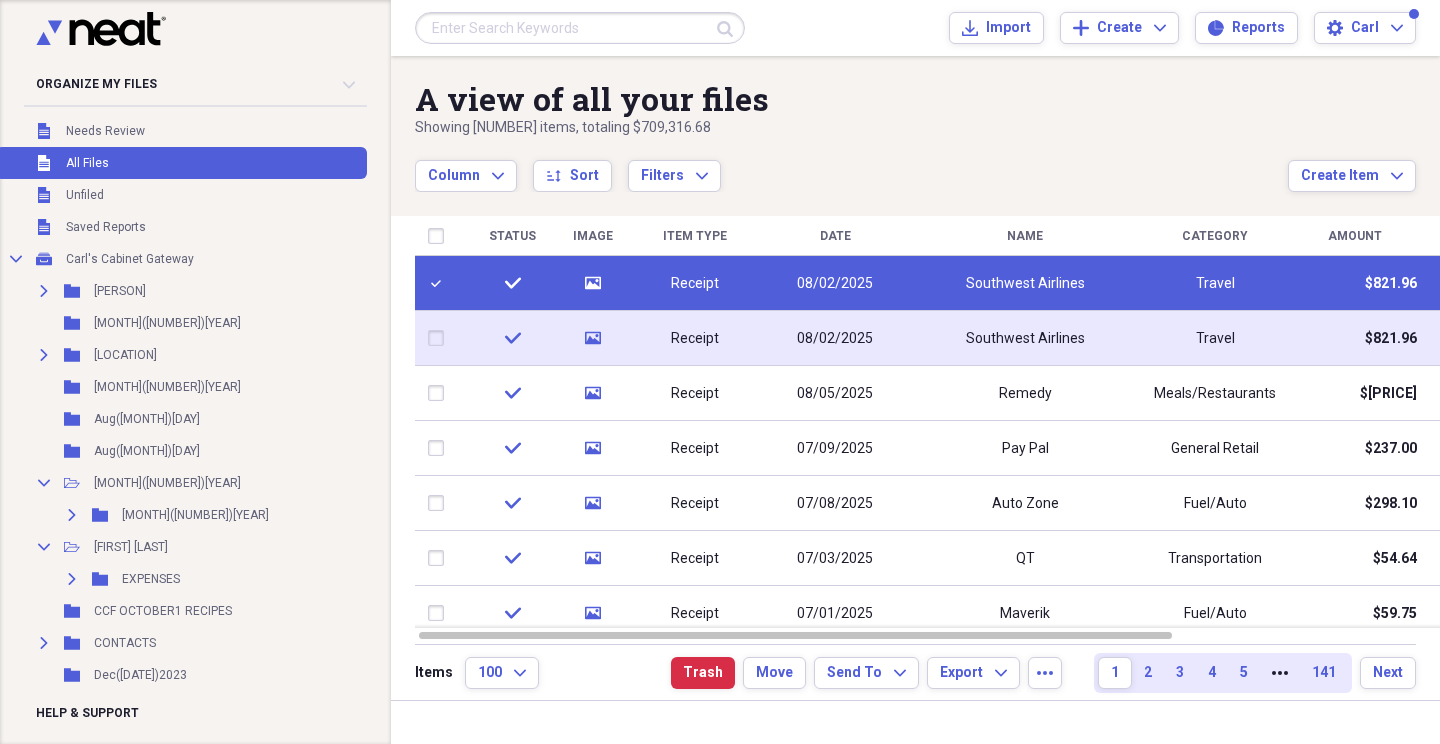 click at bounding box center [440, 338] 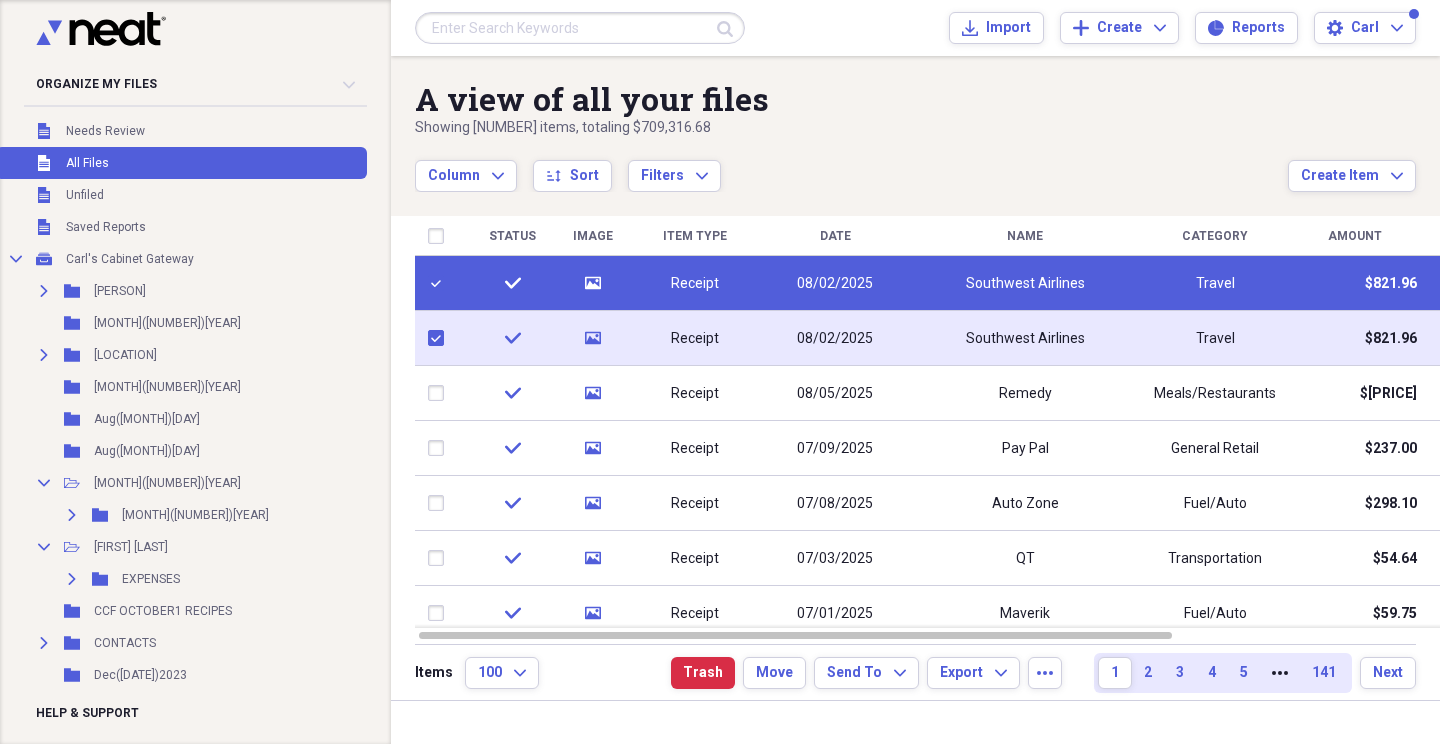 checkbox on "true" 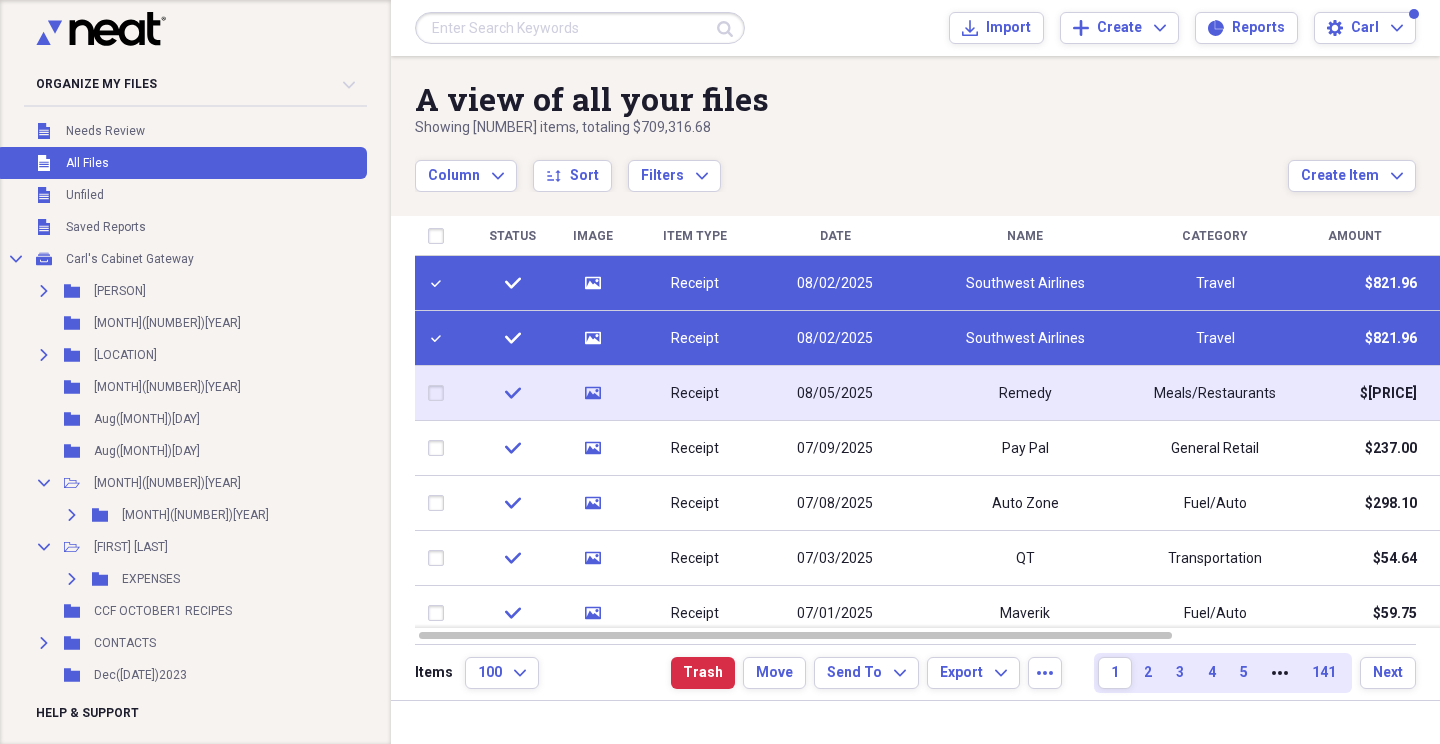 click at bounding box center [440, 393] 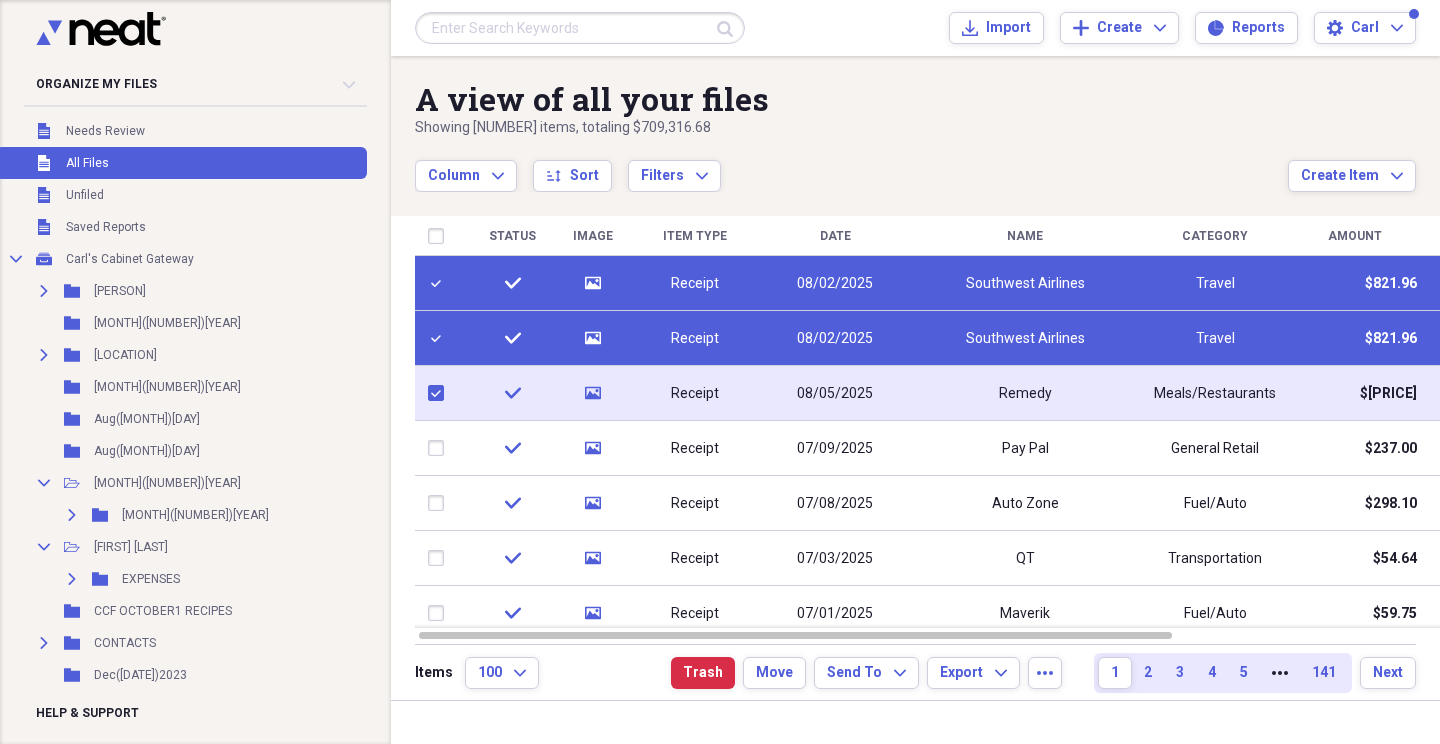 checkbox on "true" 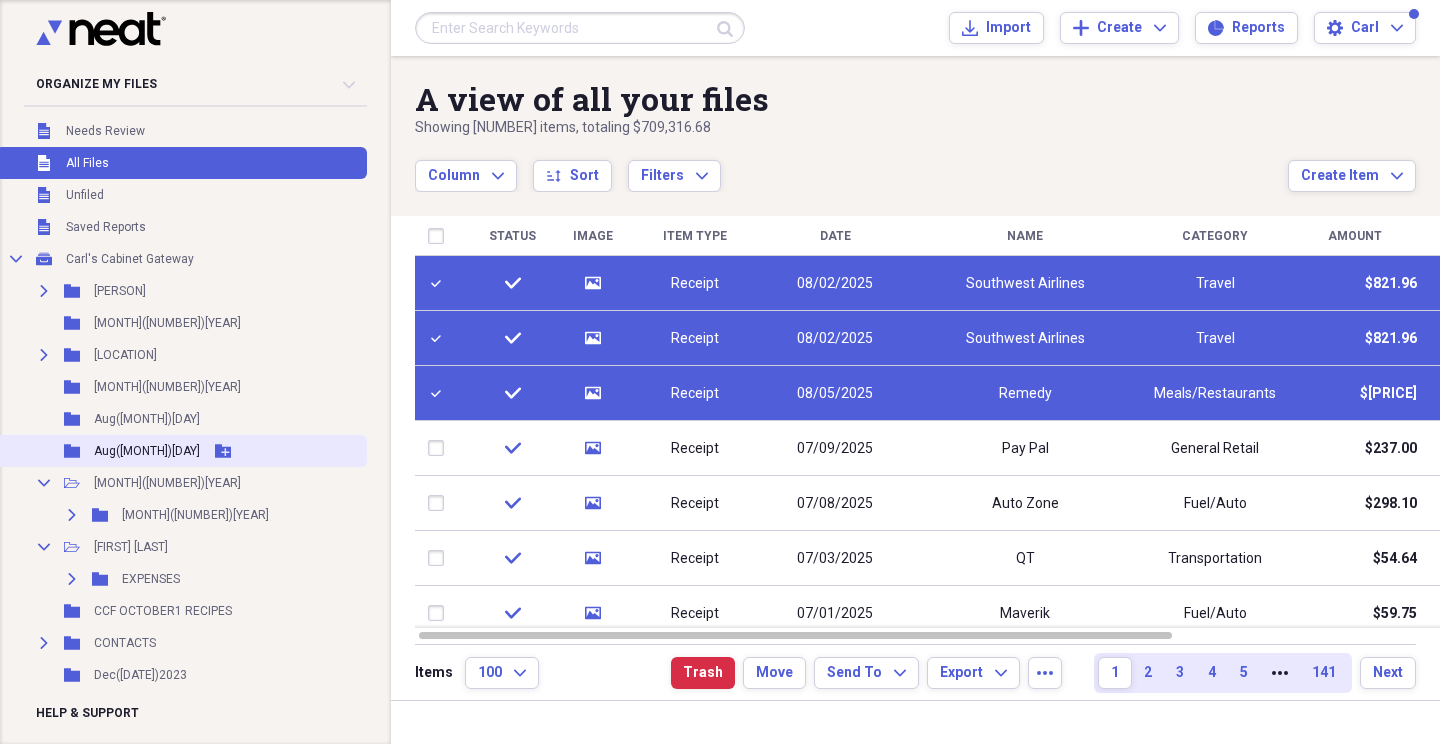click on "Aug([MONTH])[DAY]" at bounding box center (147, 451) 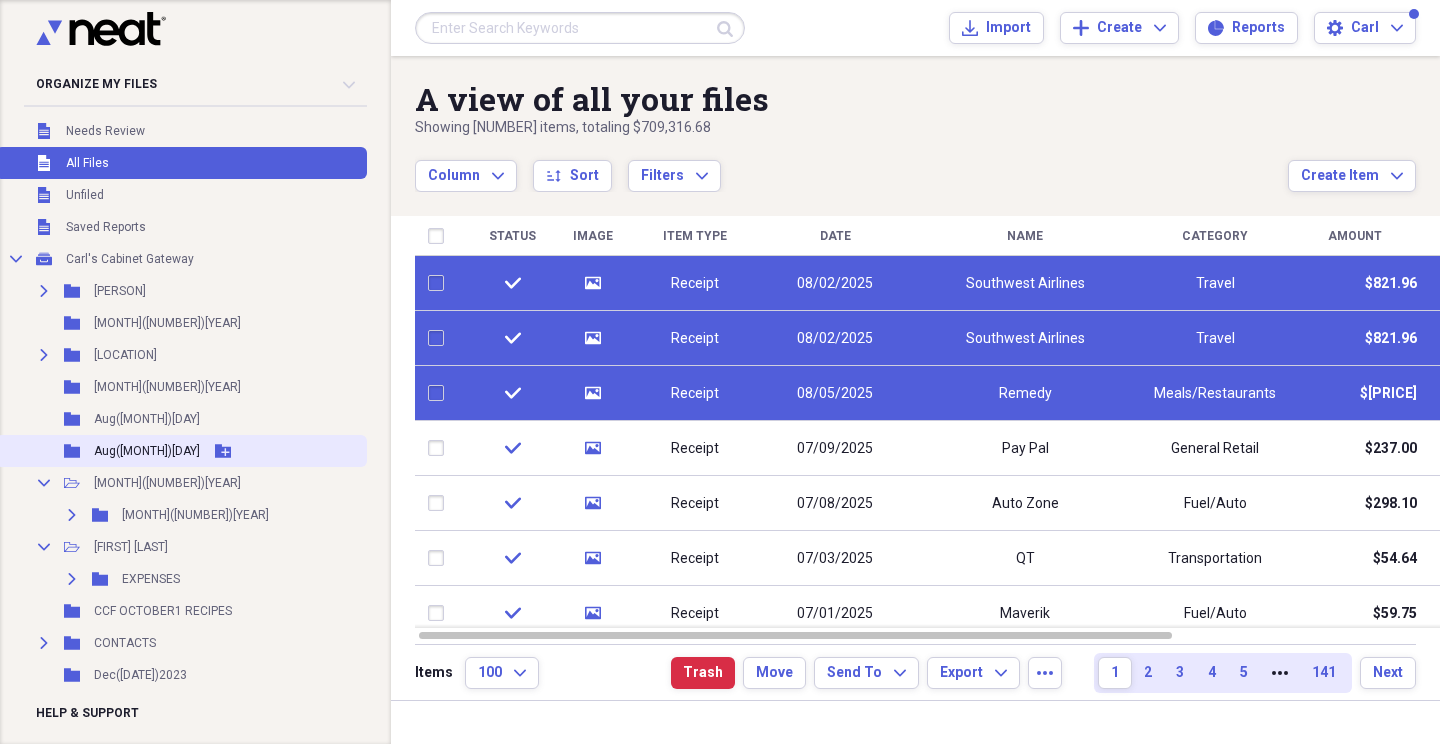 checkbox on "false" 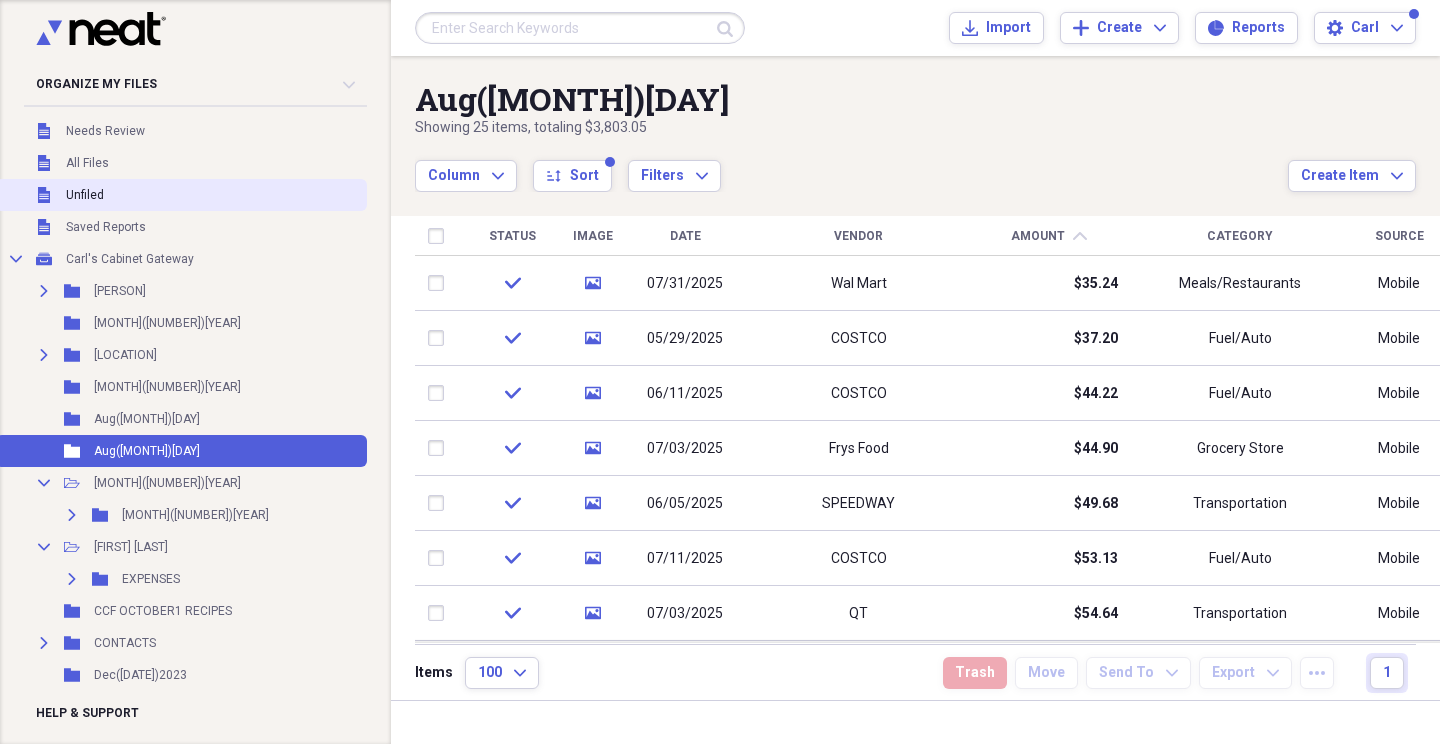click on "Unfiled Unfiled" at bounding box center [181, 195] 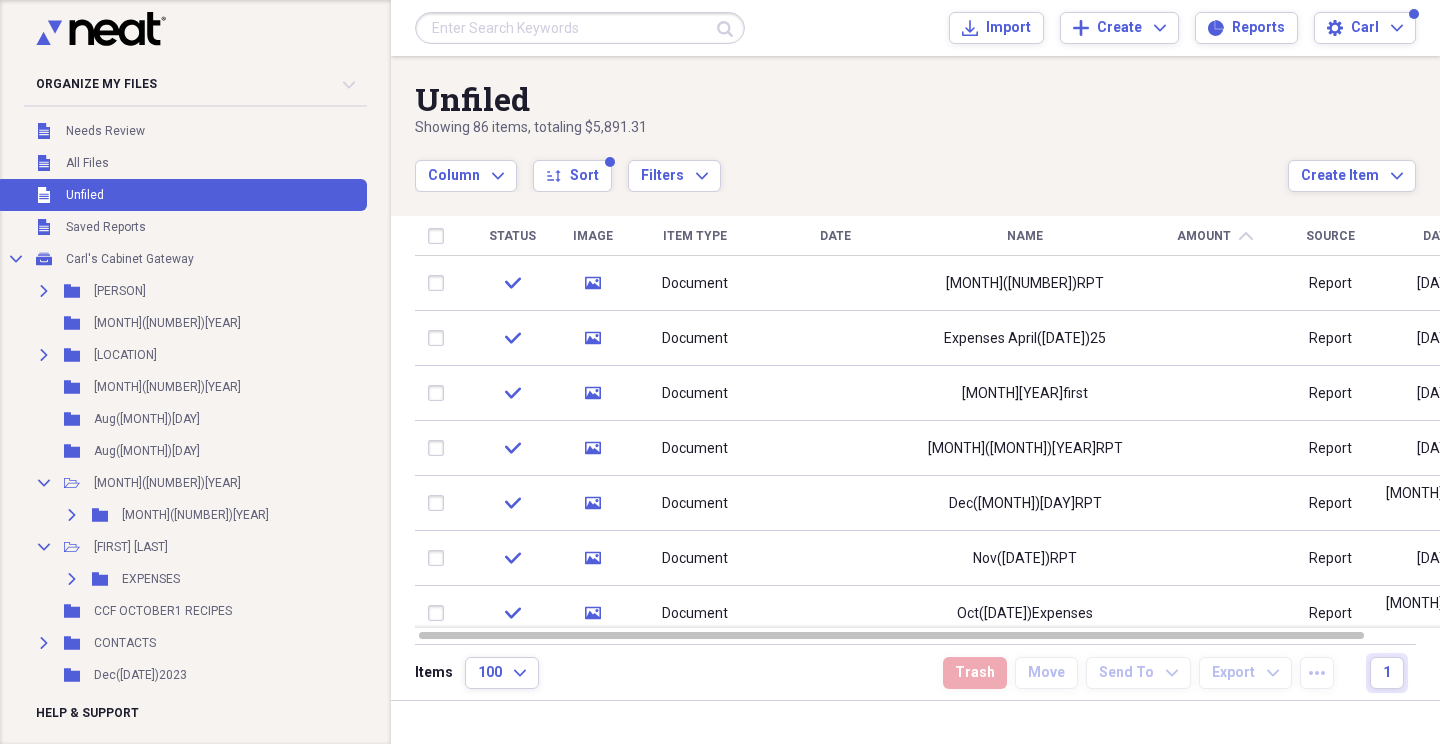 click on "Date Added" at bounding box center [1460, 236] 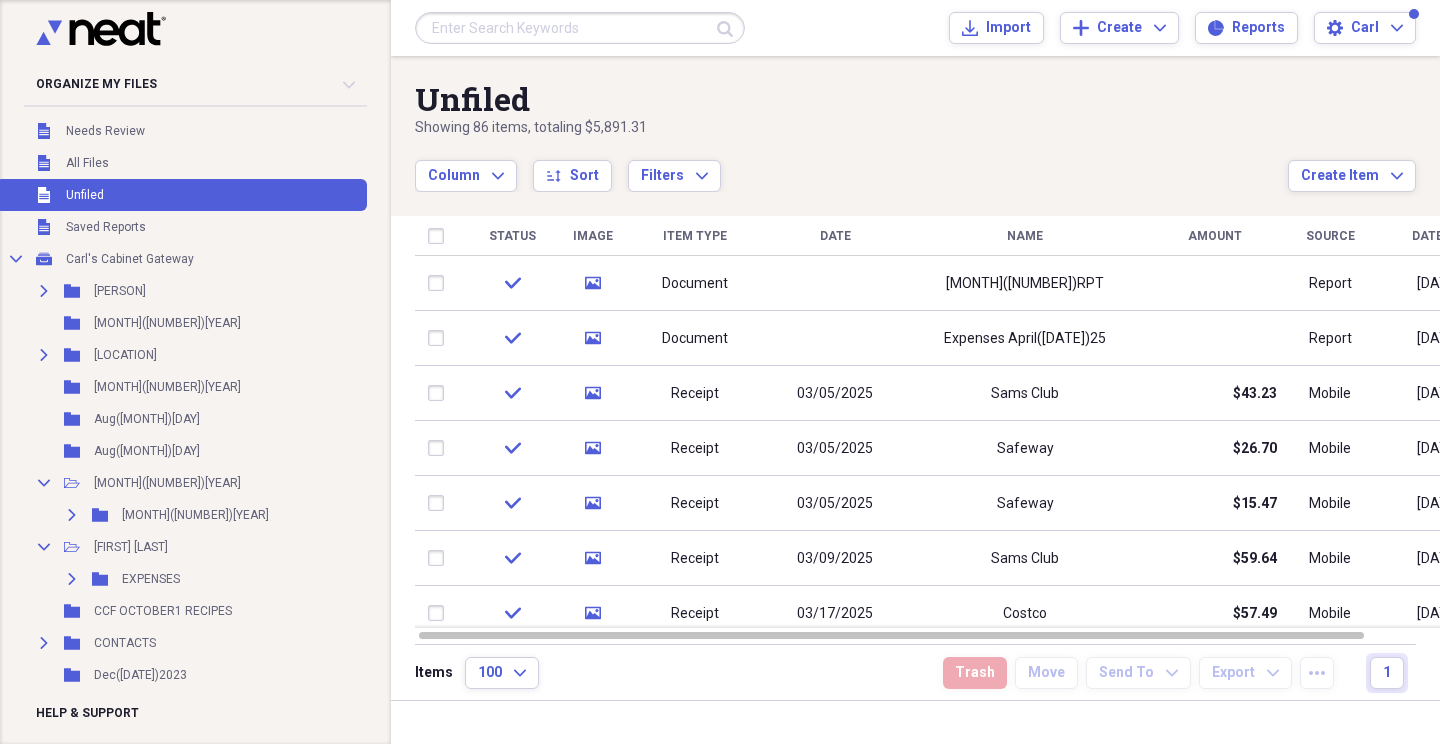 click on "Date Added" at bounding box center [1449, 236] 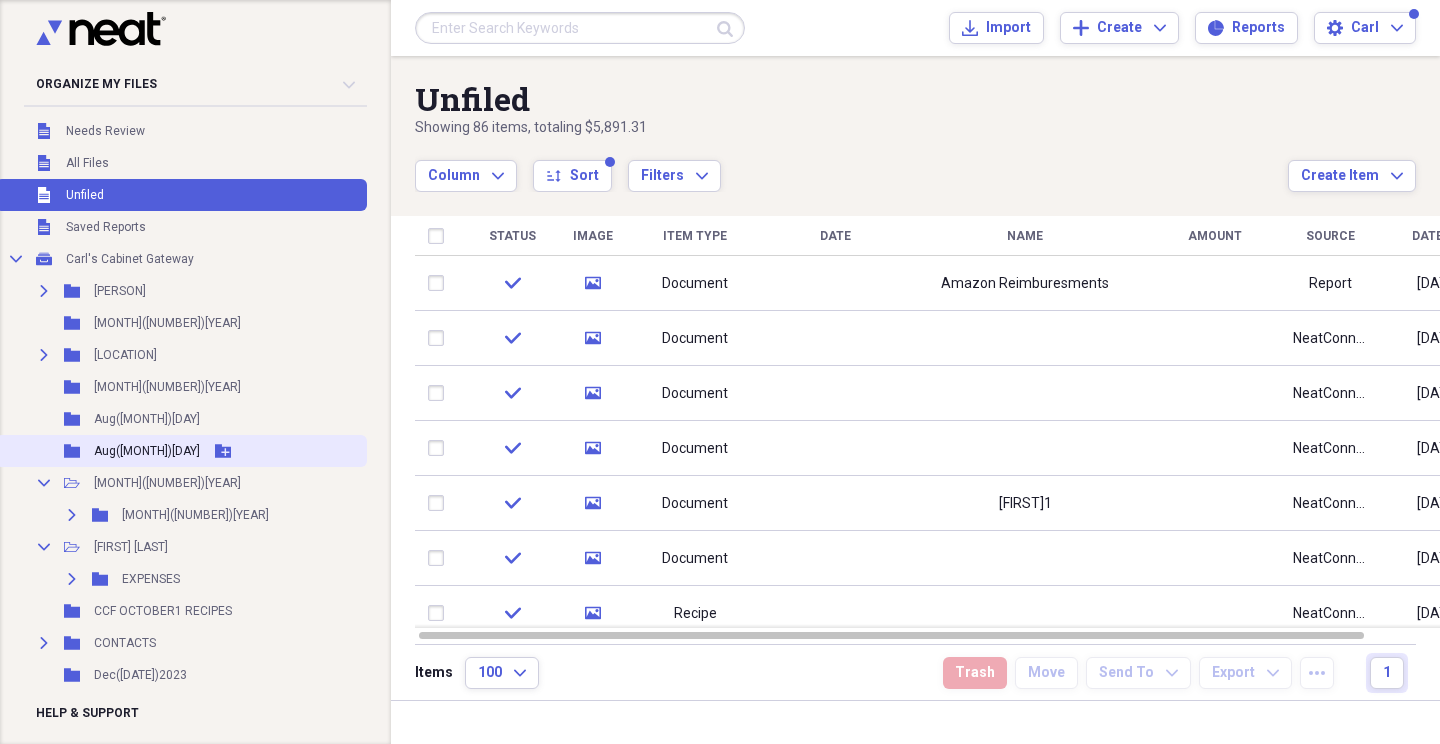 click on "Add Folder" at bounding box center (223, 451) 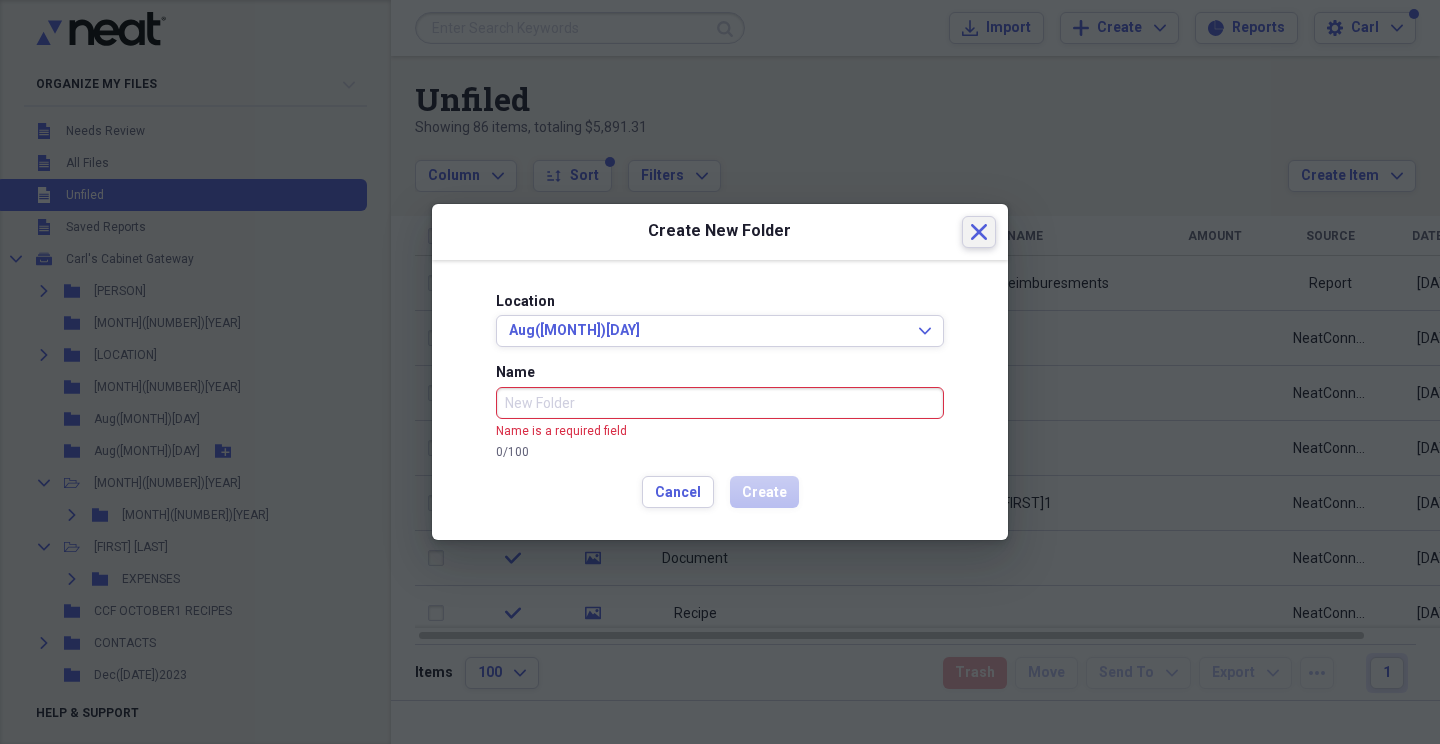 click on "Close" at bounding box center (979, 232) 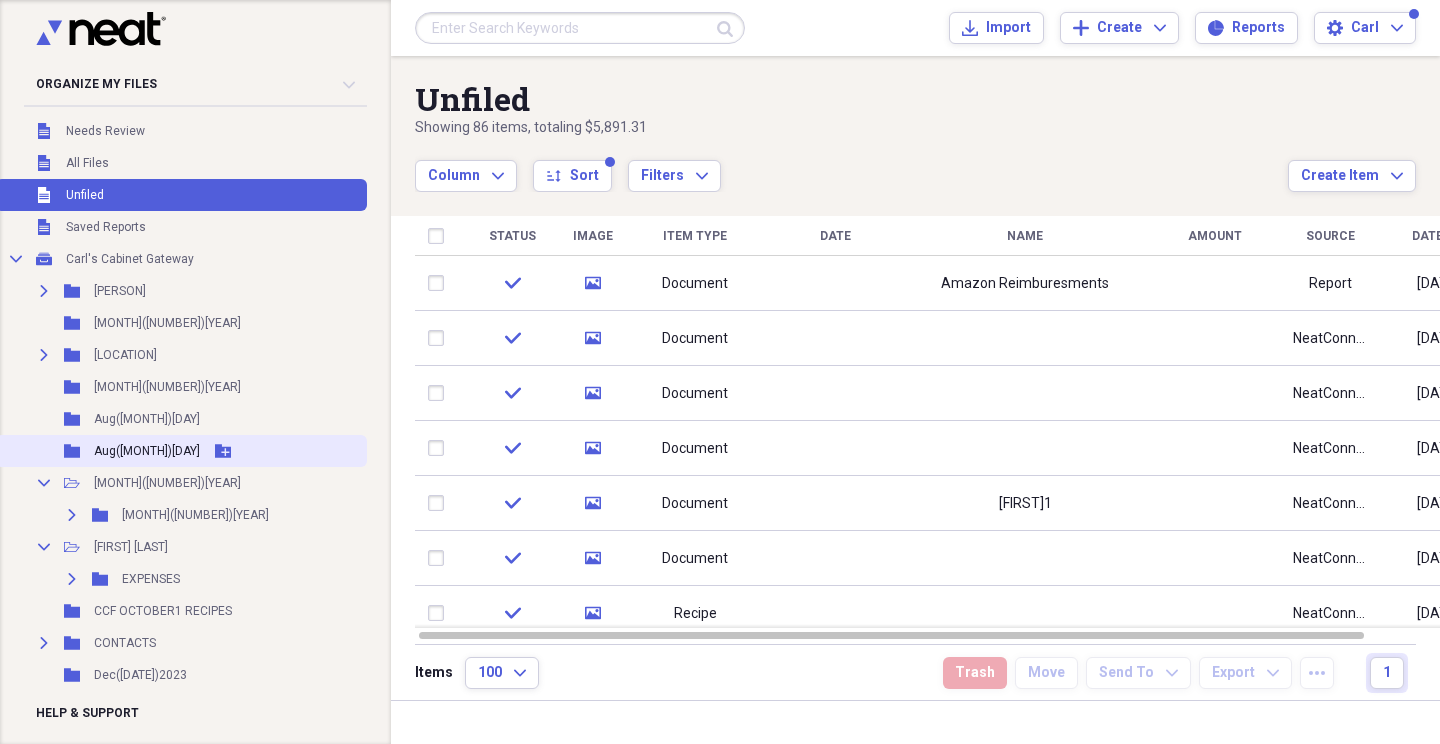 click on "Folder Aug([MONTH])[DAY] Add Folder" at bounding box center [181, 451] 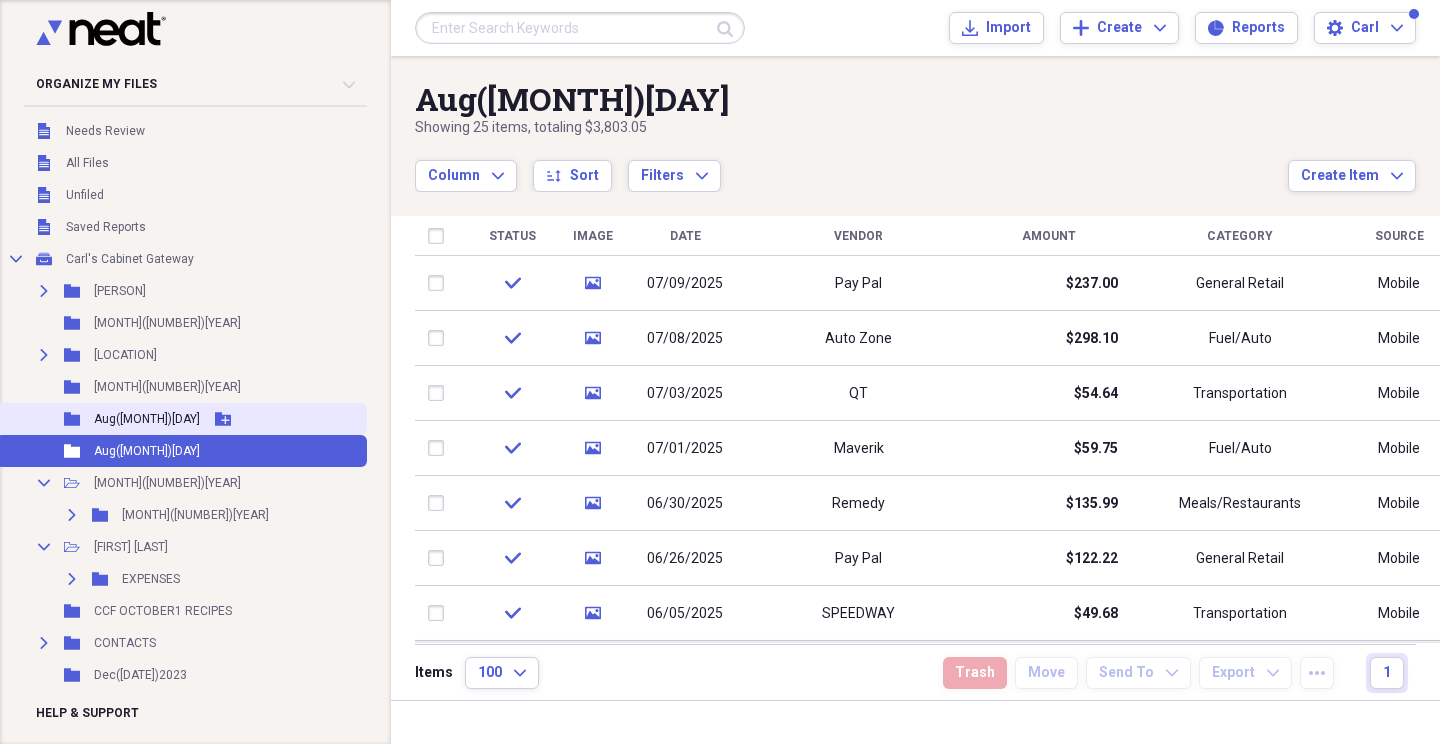 click on "Aug([MONTH])[DAY]" at bounding box center (147, 419) 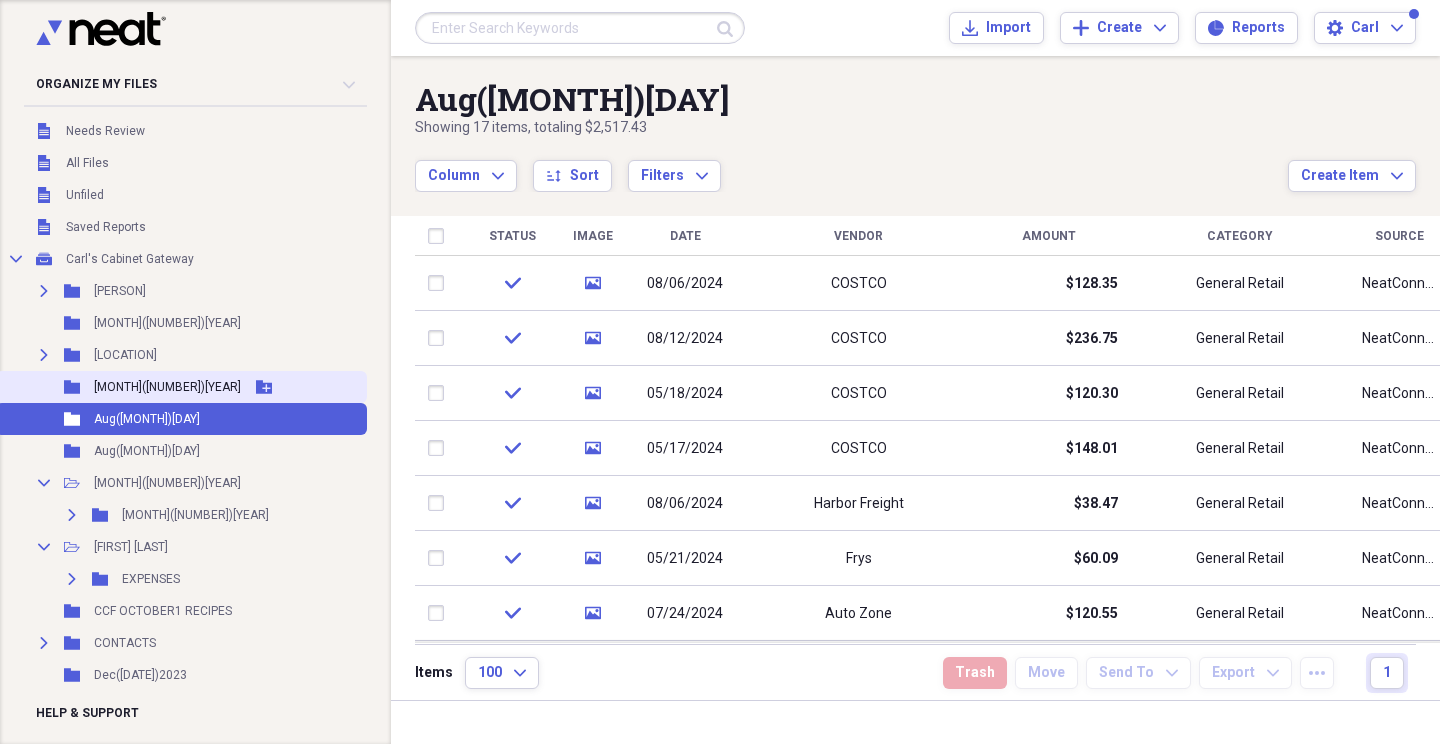 click on "[MONTH]([NUMBER])[YEAR]" at bounding box center (167, 387) 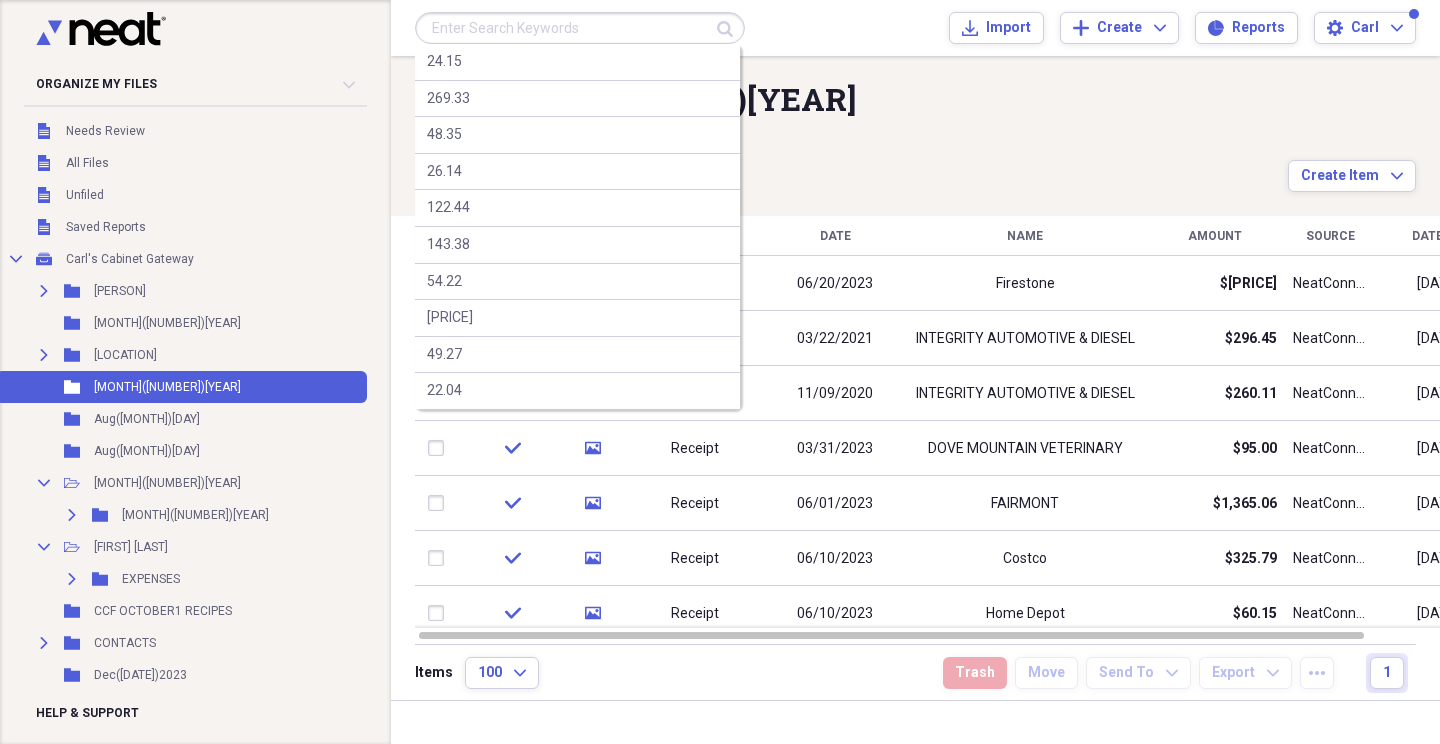 click at bounding box center (580, 28) 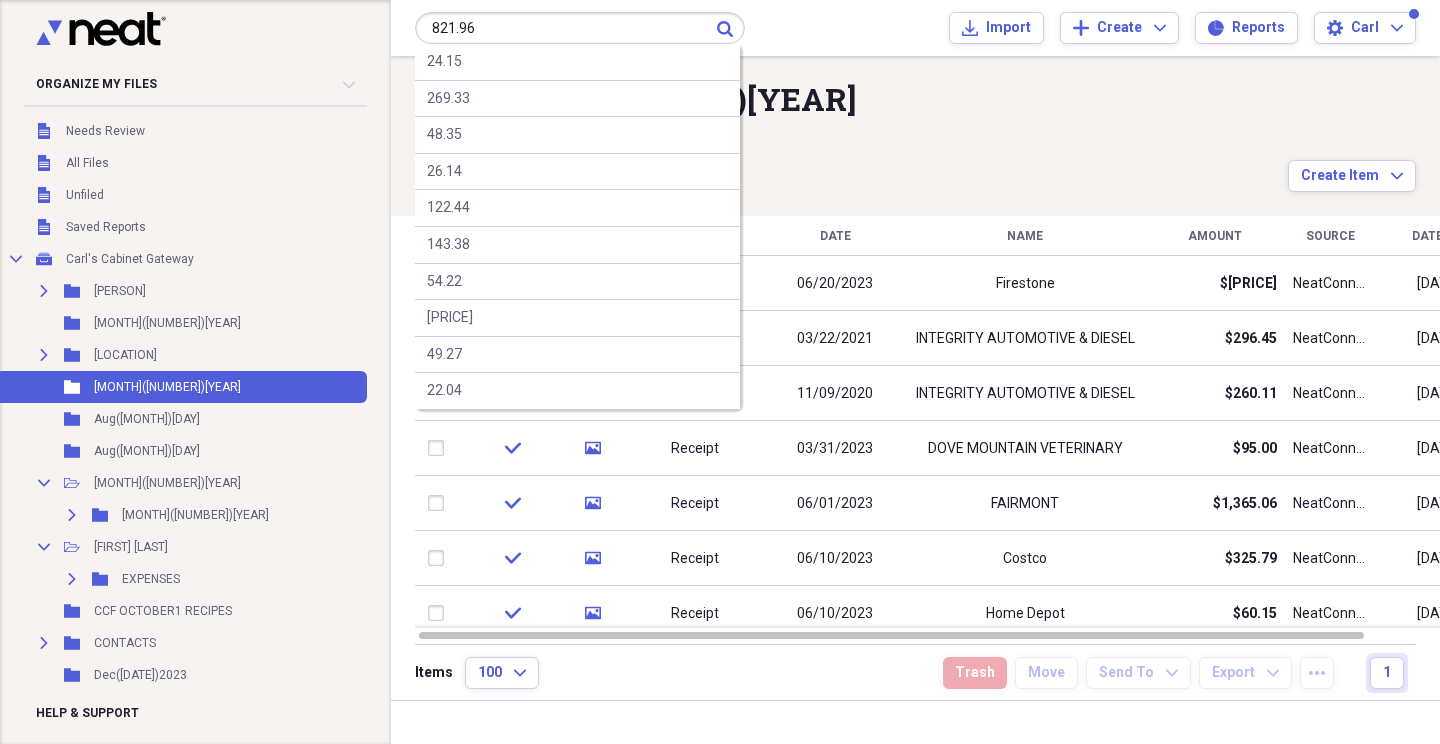 type on "821.96" 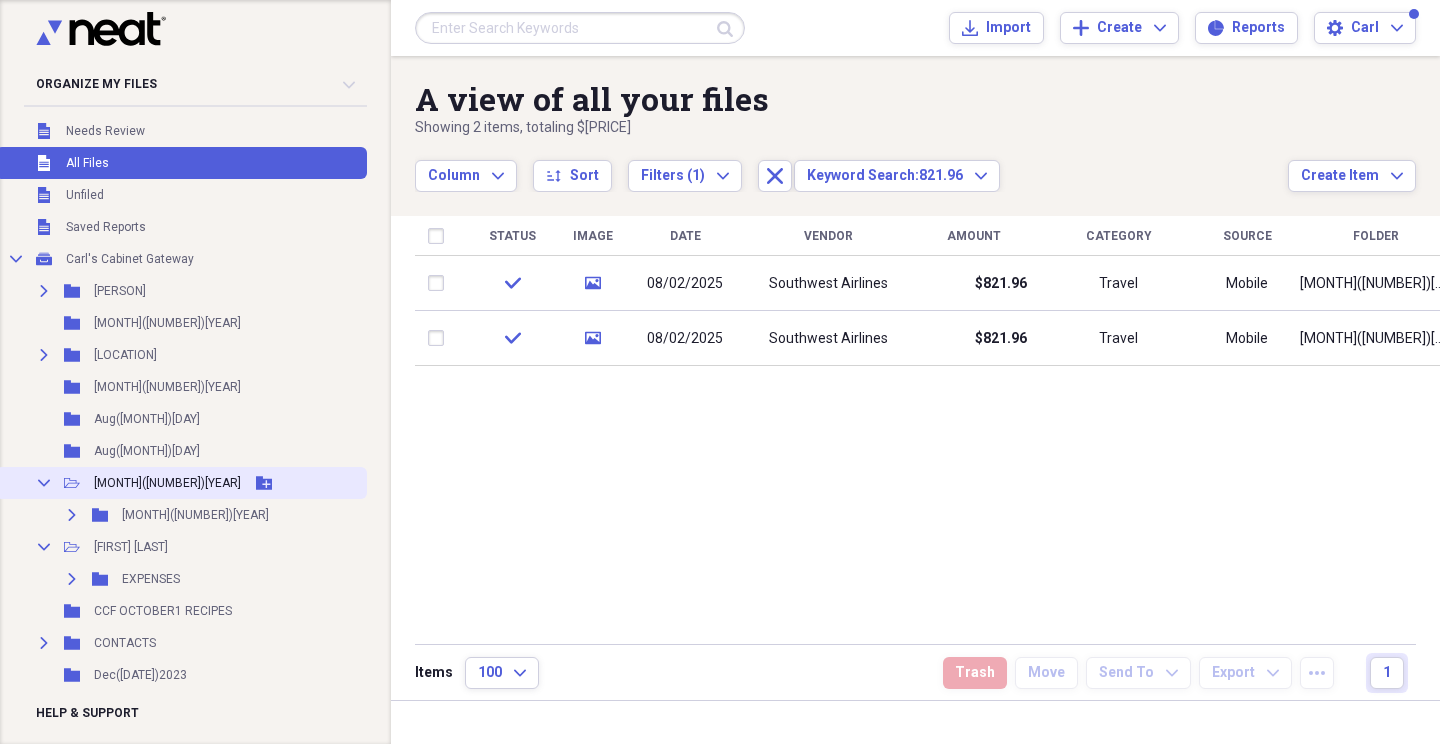 click on "[MONTH]([NUMBER])[YEAR]" at bounding box center (167, 483) 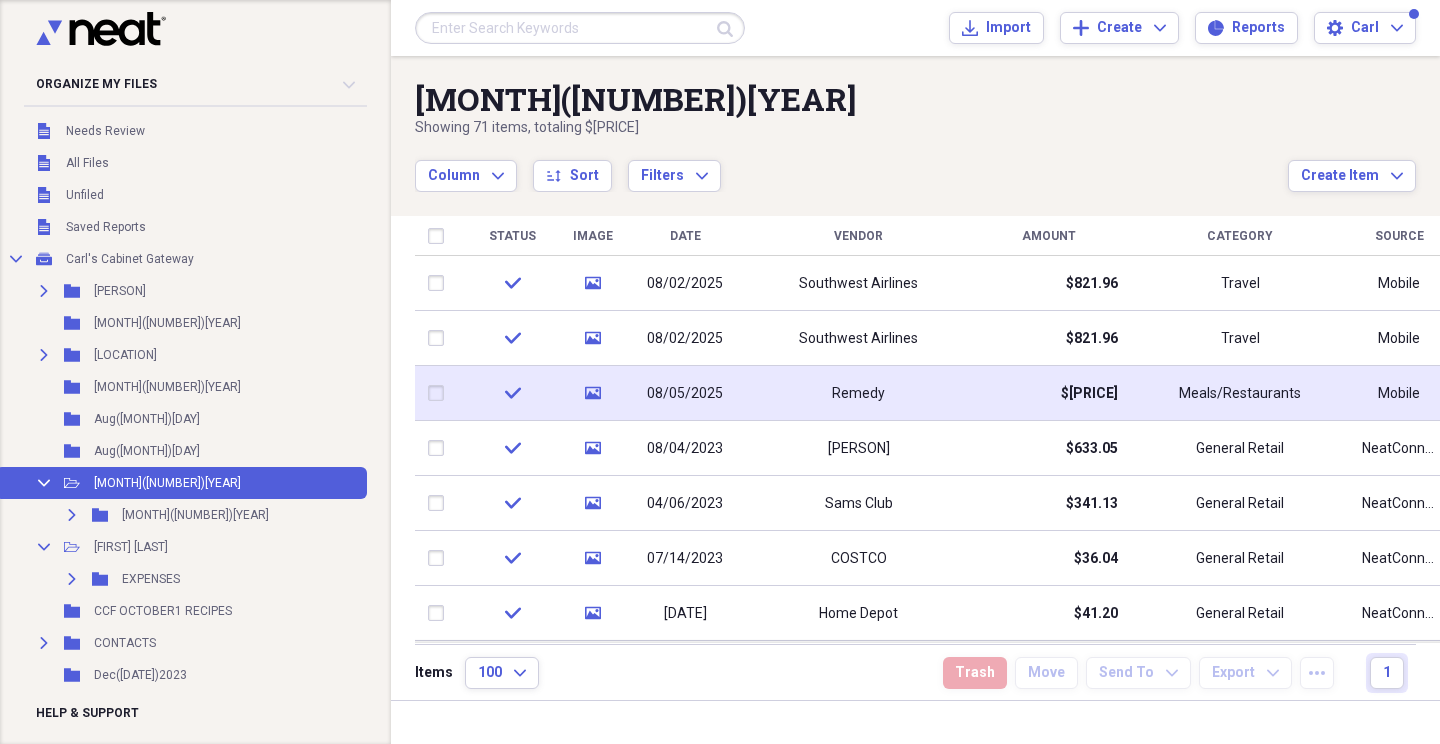 click at bounding box center (440, 393) 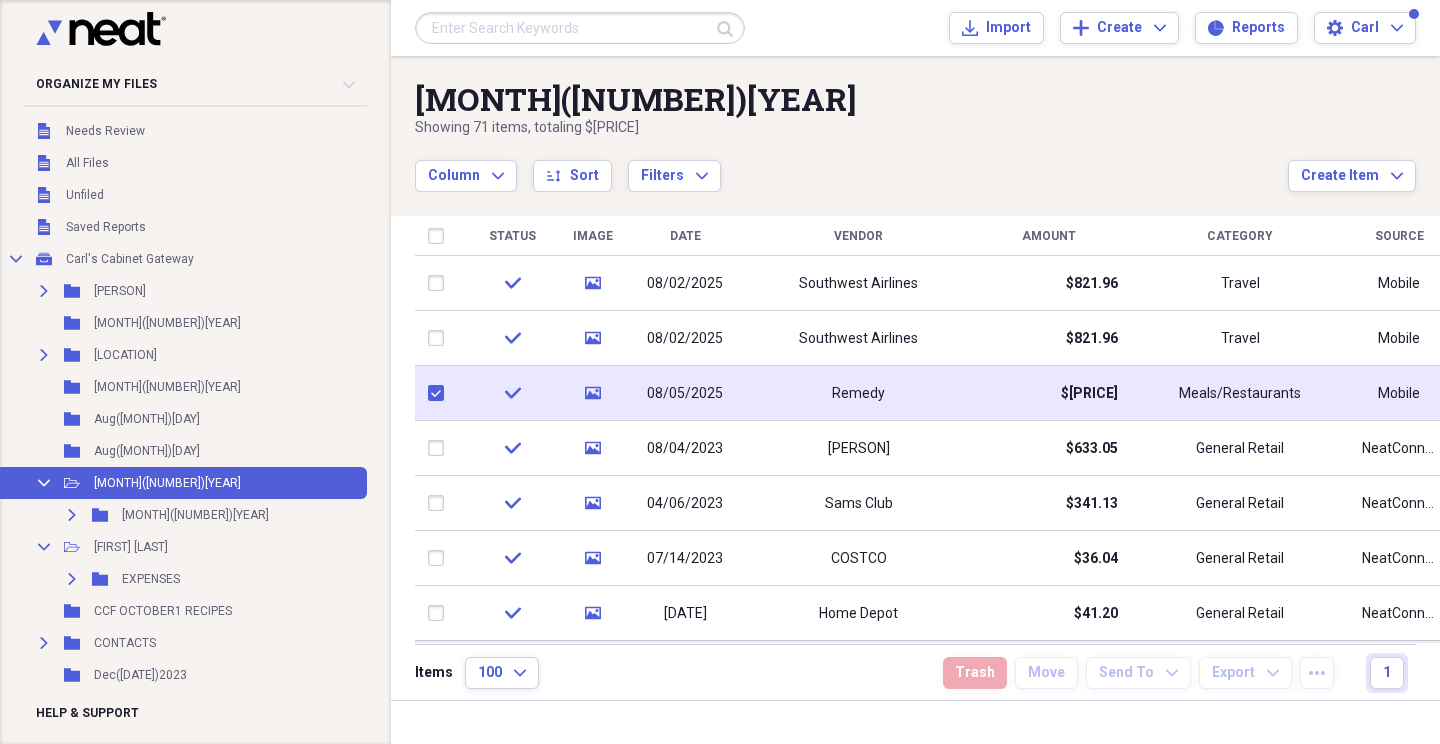 checkbox on "true" 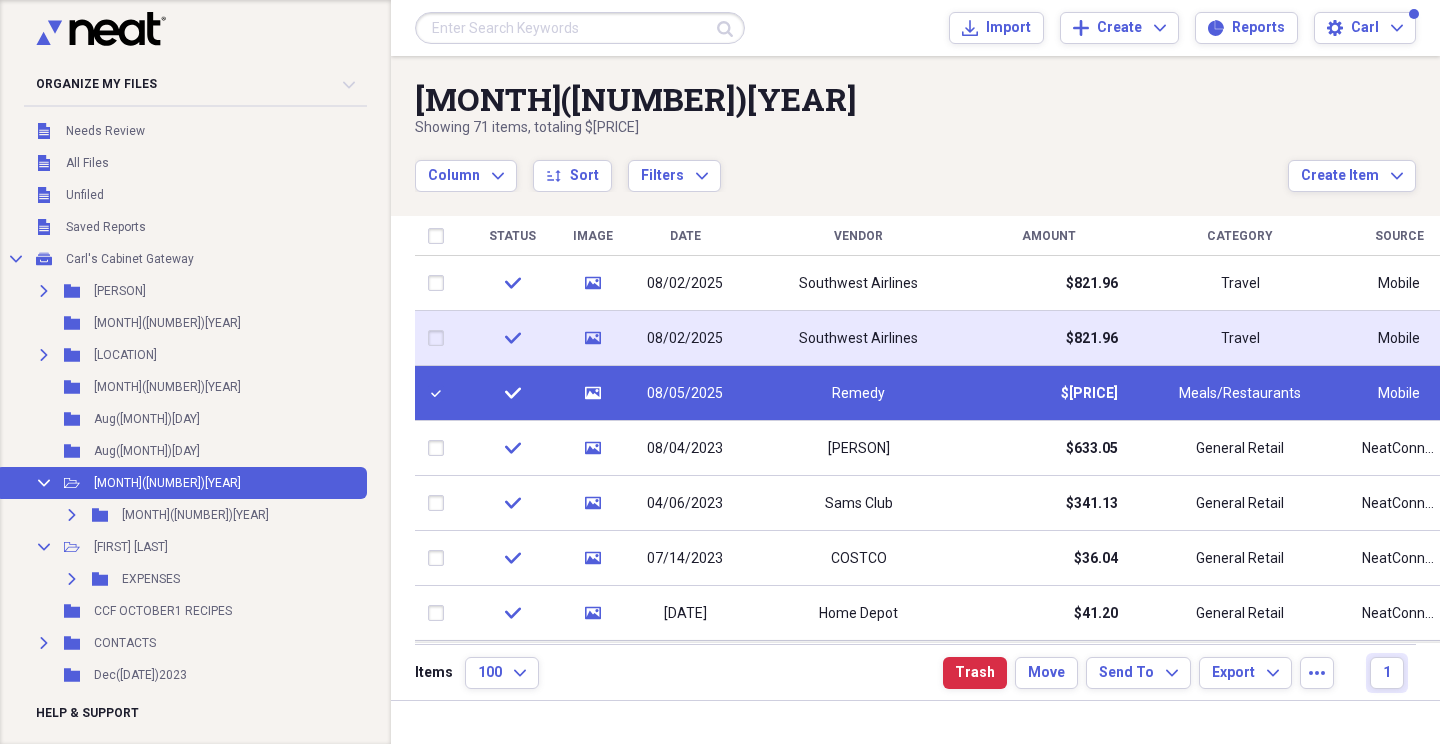 click at bounding box center [440, 338] 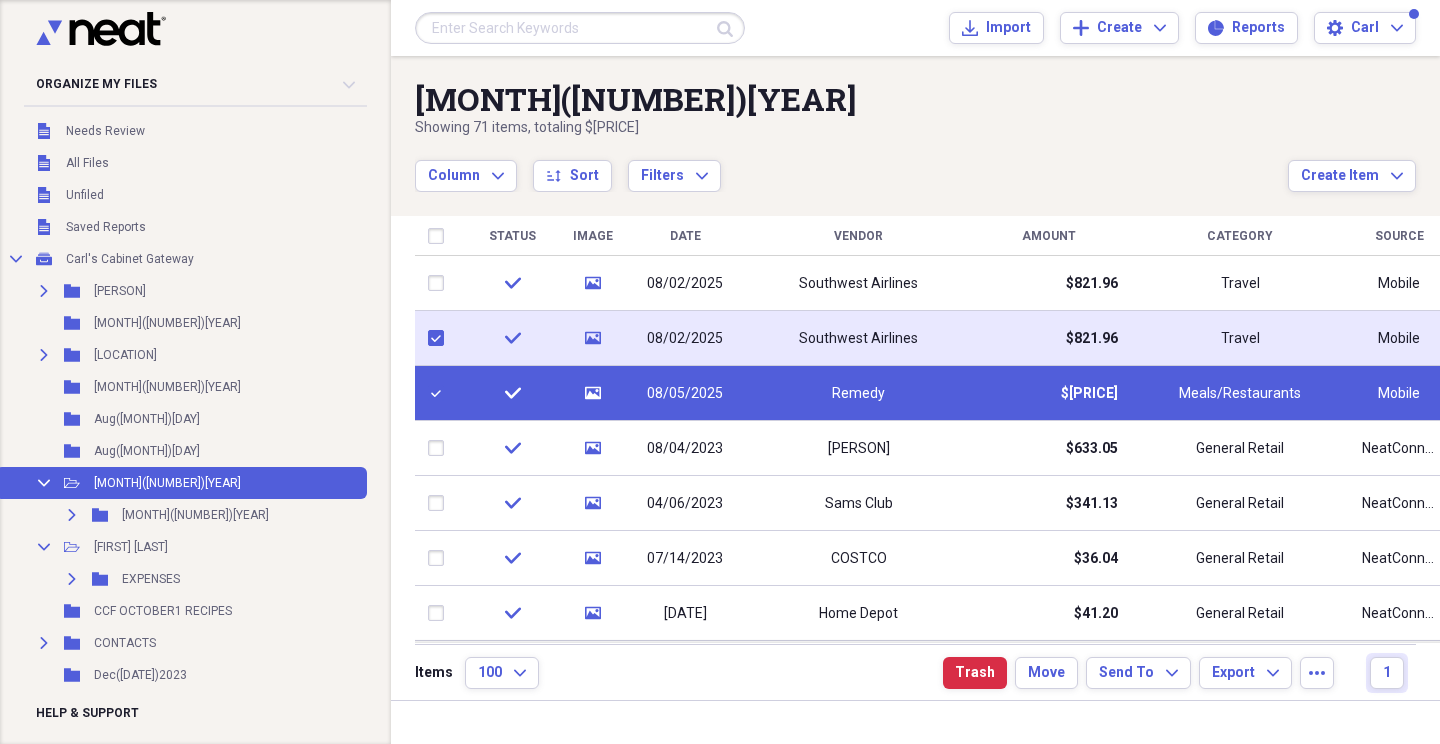 checkbox on "true" 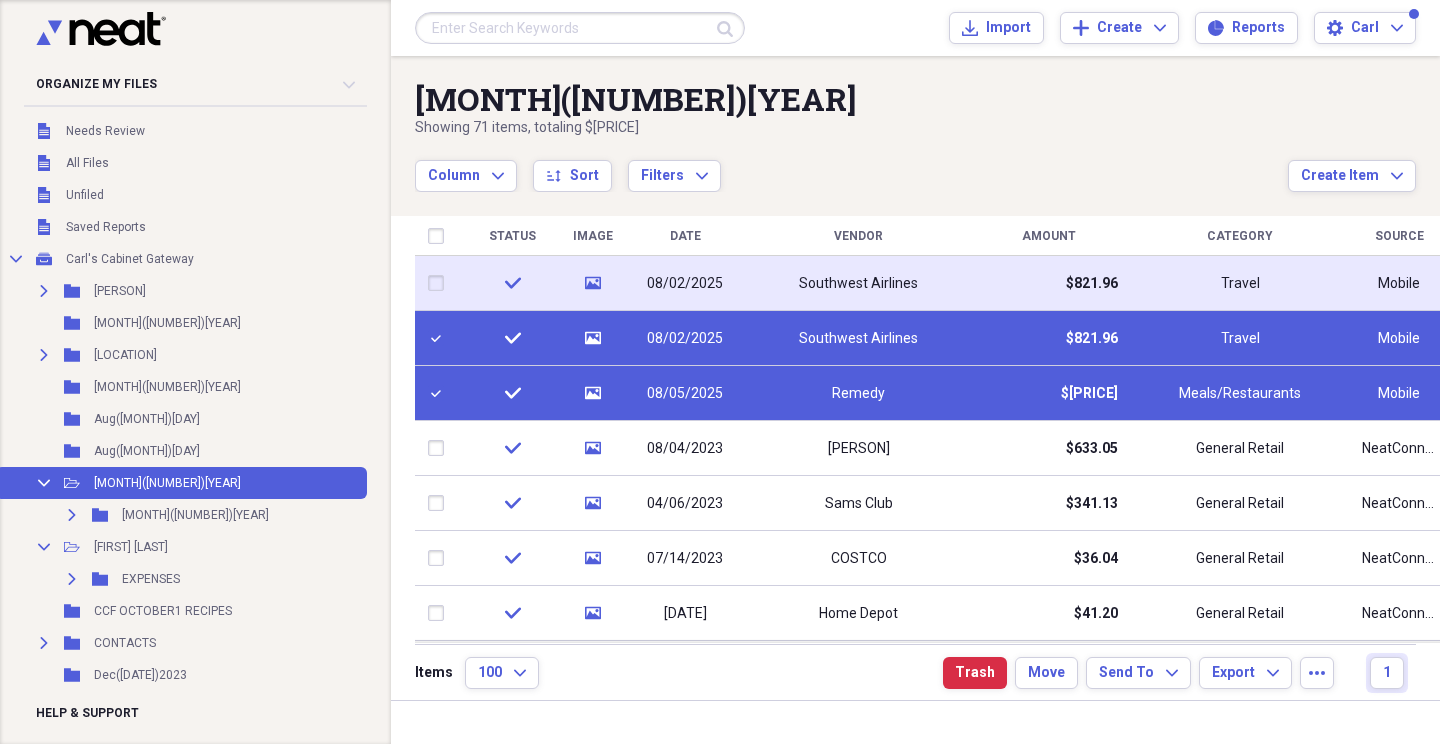 click at bounding box center (440, 283) 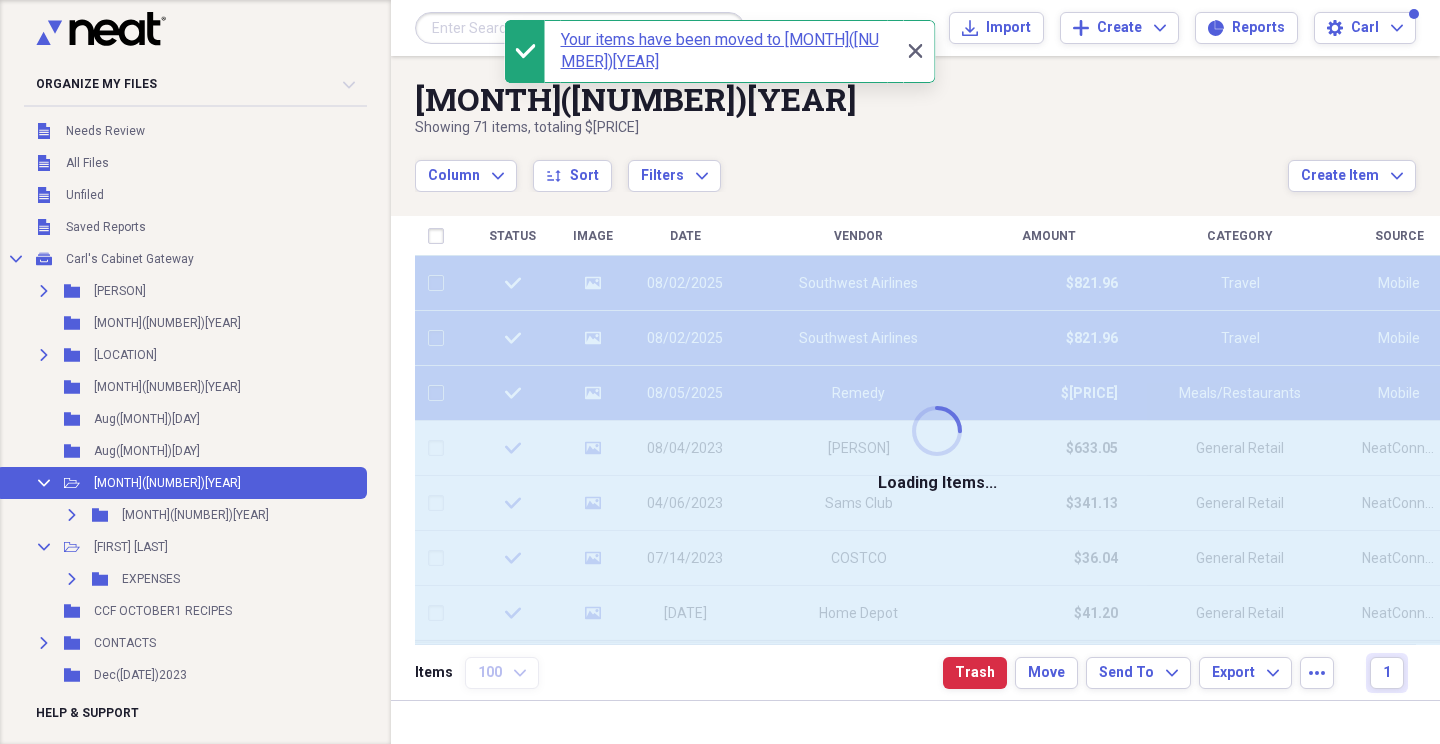 checkbox on "false" 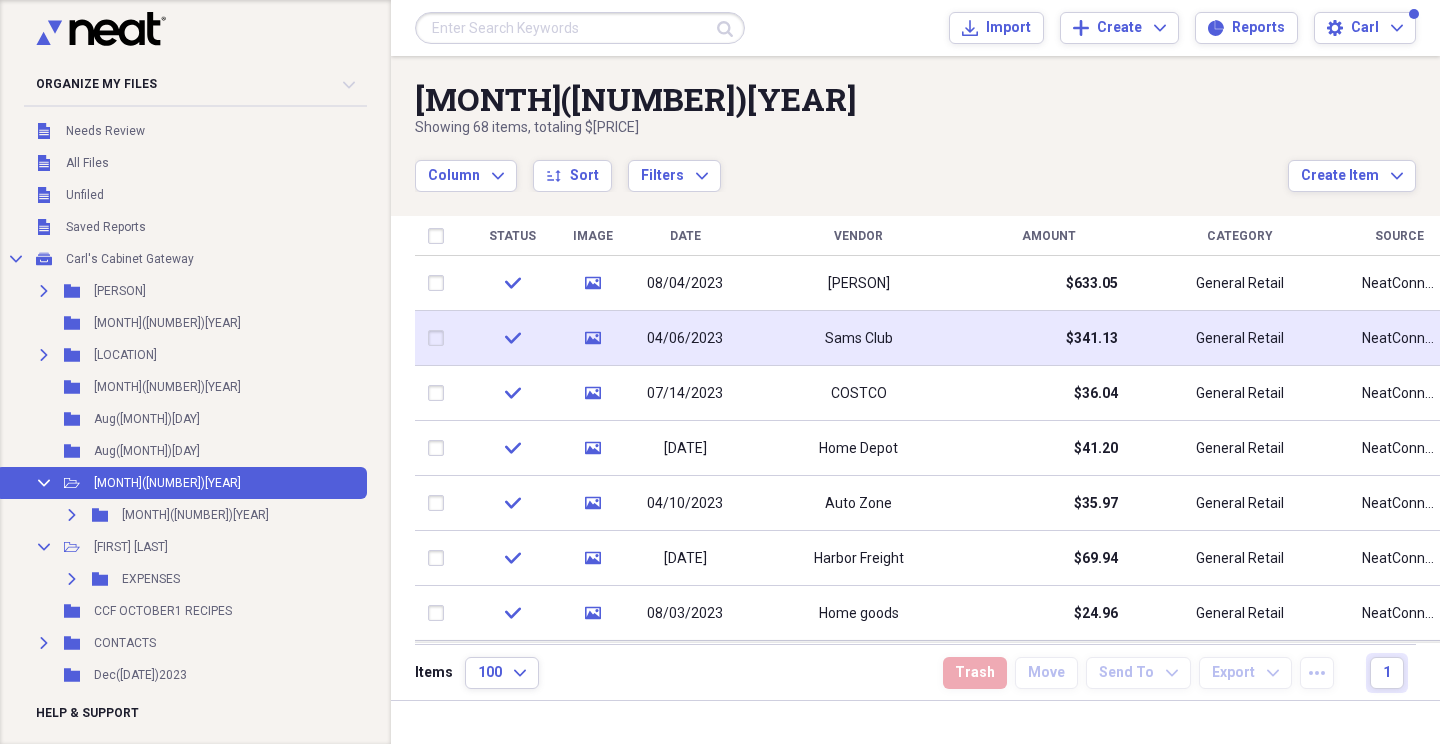 click on "Aug([MONTH])[DAY]" at bounding box center (147, 451) 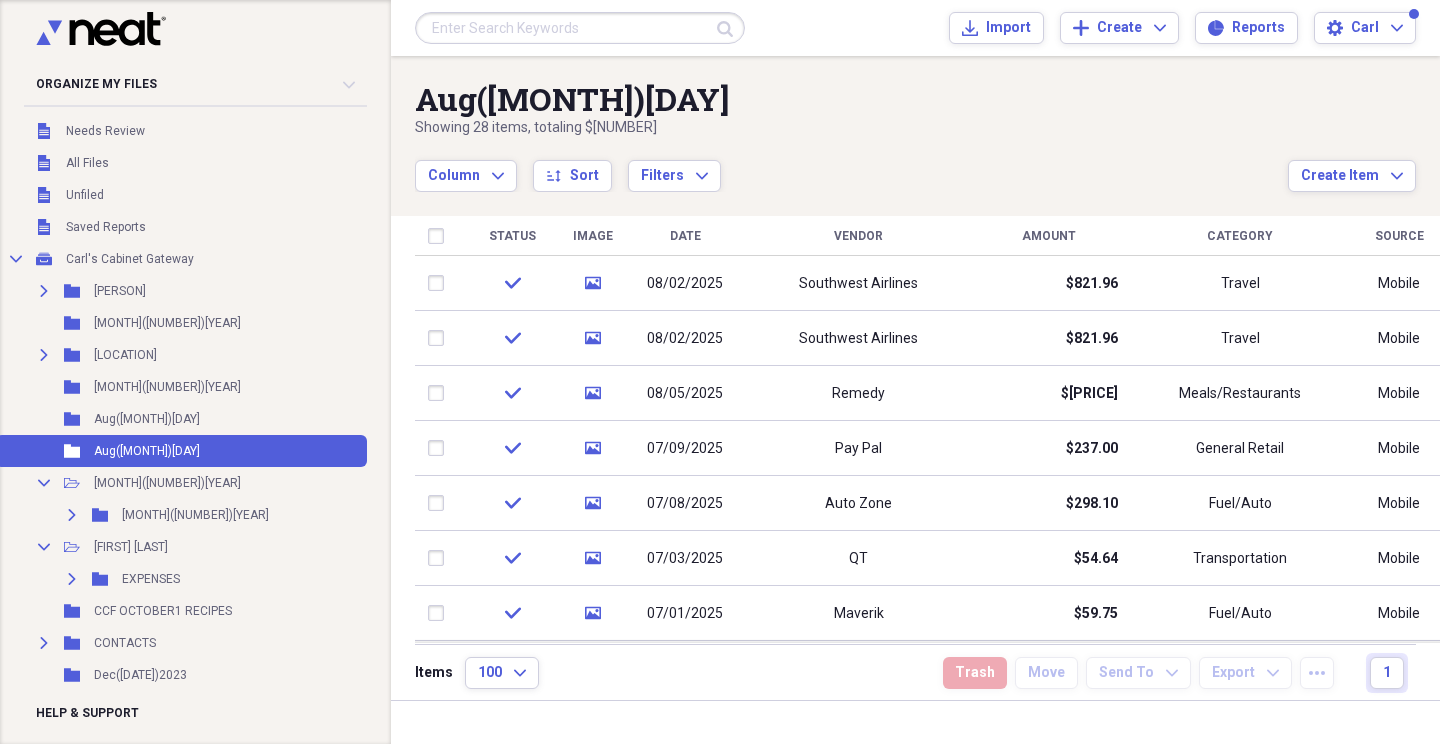 drag, startPoint x: 1432, startPoint y: 300, endPoint x: 1432, endPoint y: 282, distance: 18 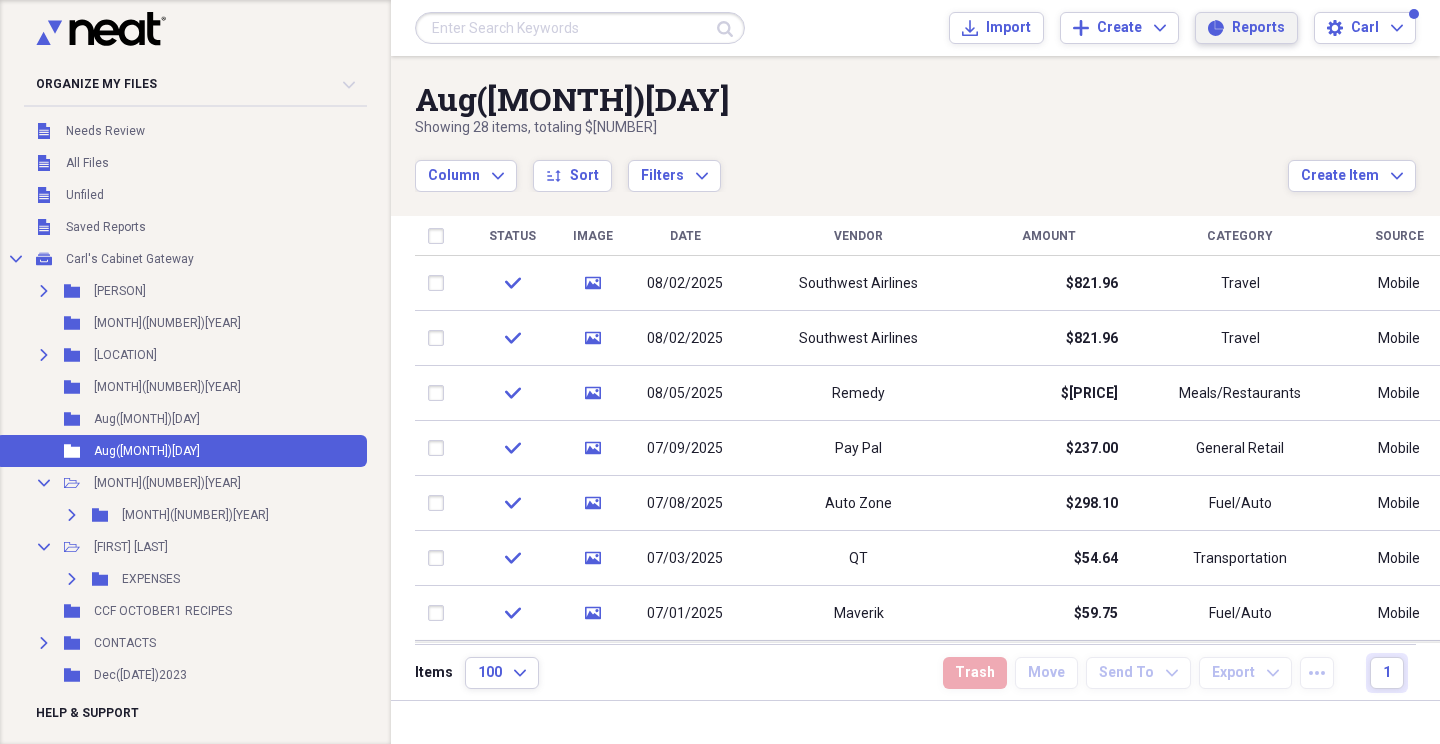 click on "Reports" at bounding box center [1258, 28] 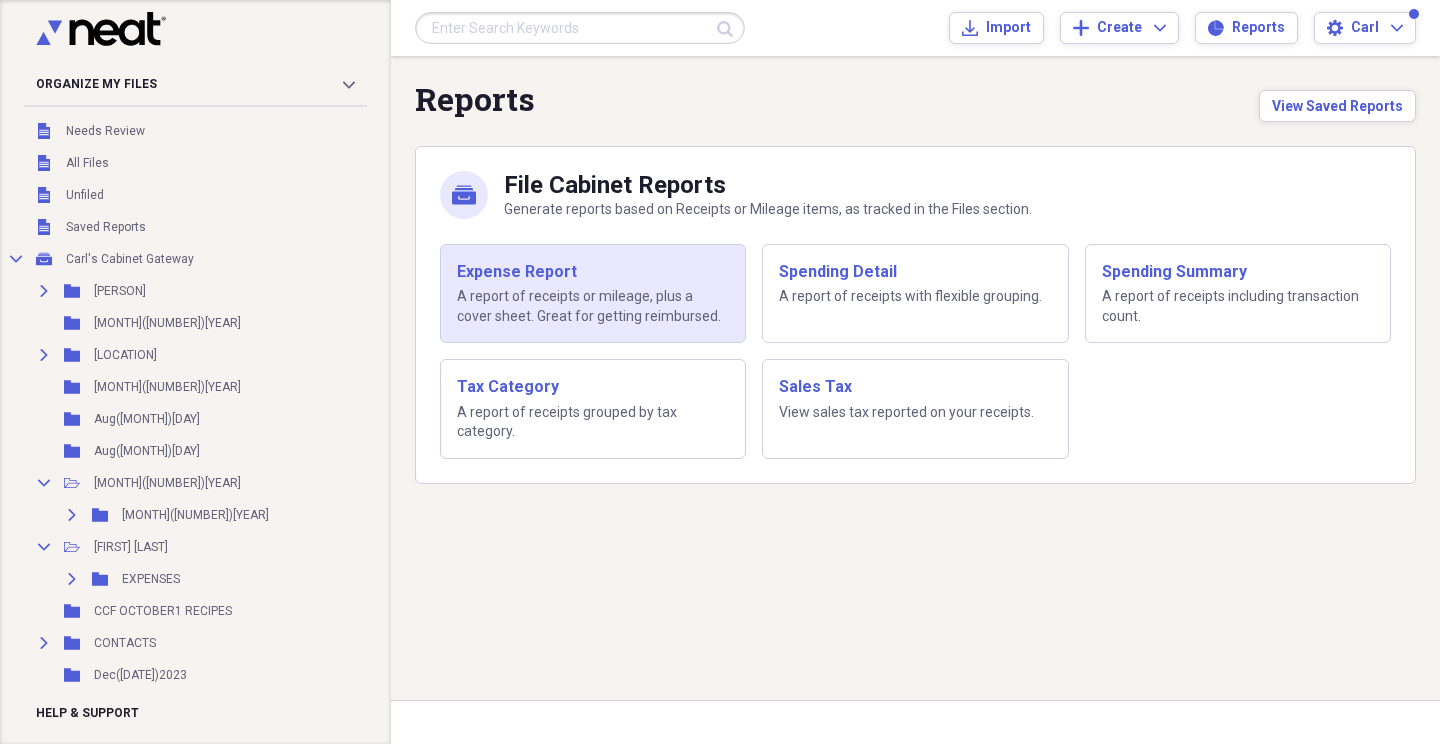 click on "Expense Report A report of receipts or mileage, plus a cover sheet. Great for getting reimbursed." at bounding box center (593, 294) 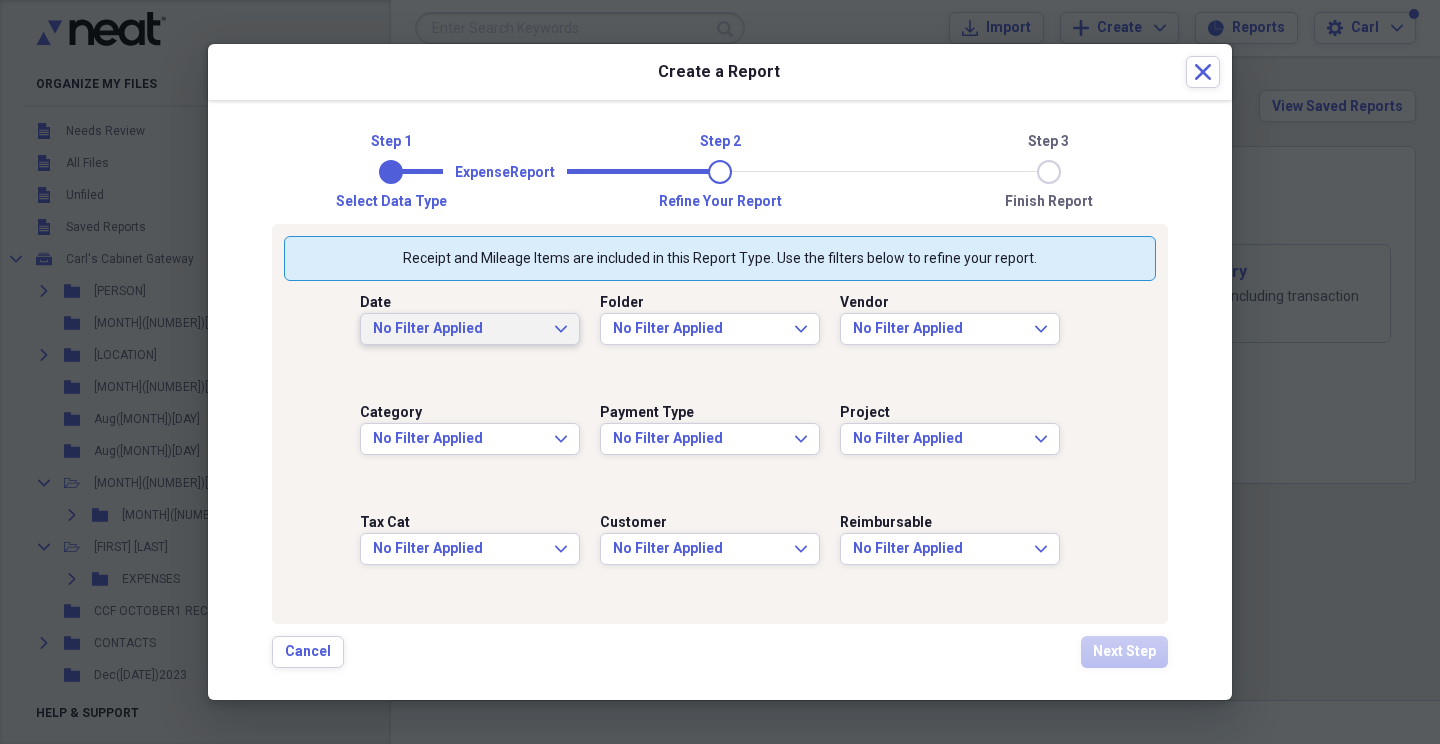 click on "Expand" 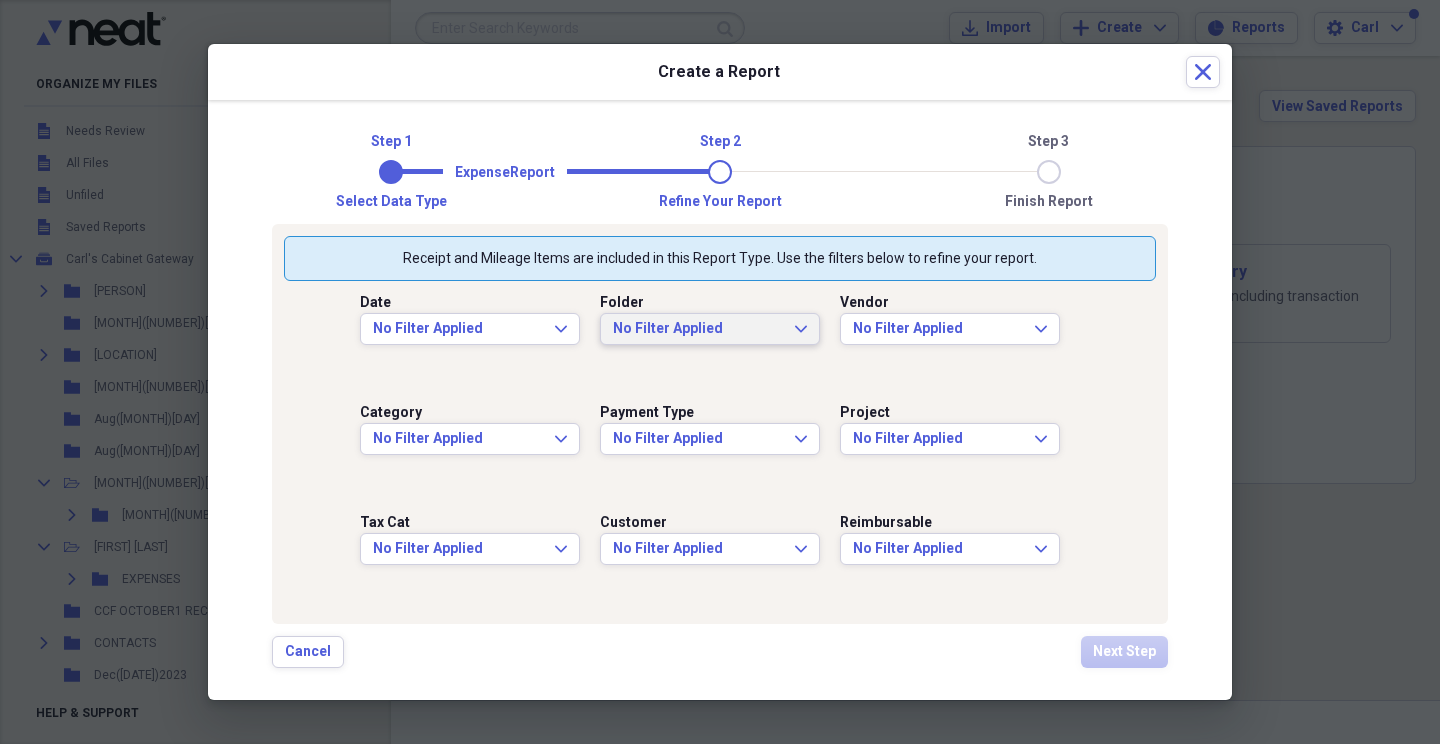 click on "No Filter Applied" at bounding box center [698, 329] 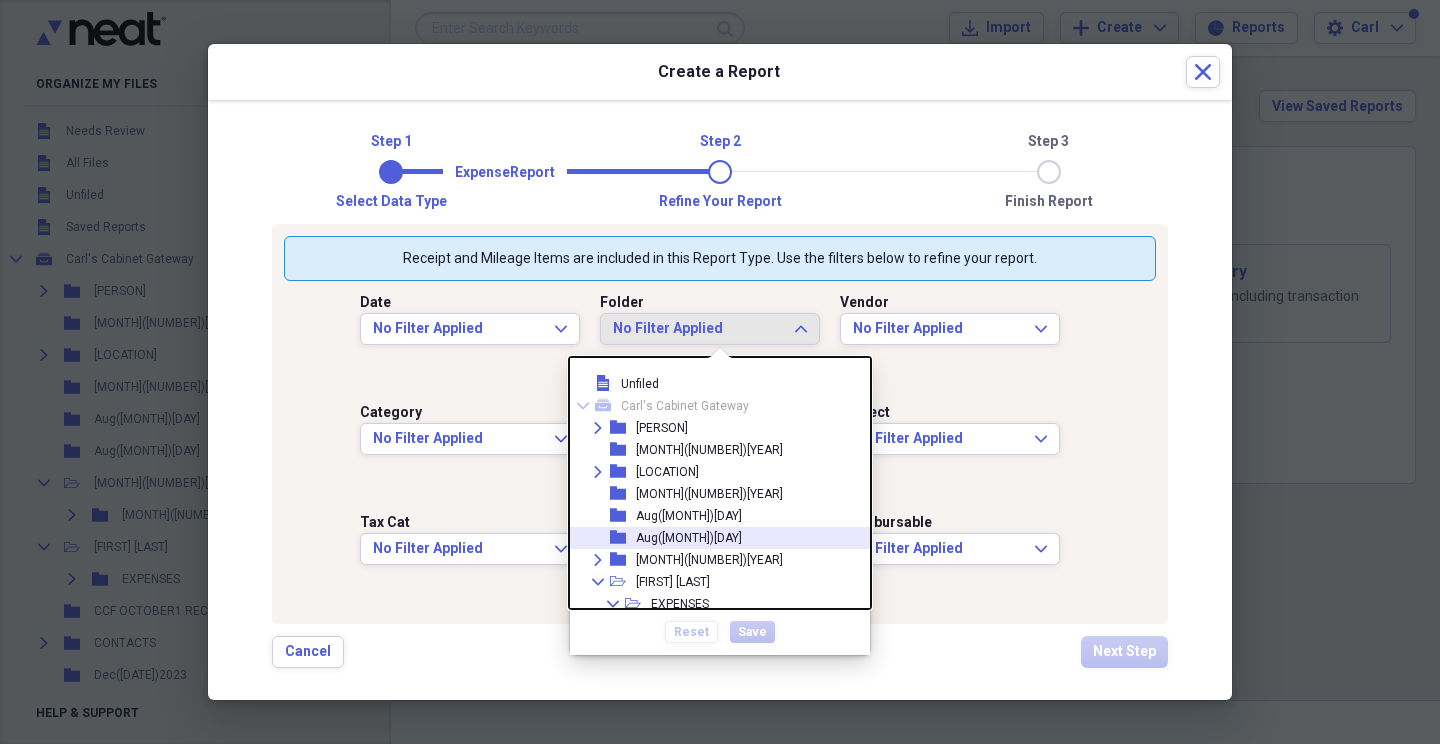 click on "Aug([MONTH])[DAY]" at bounding box center [689, 538] 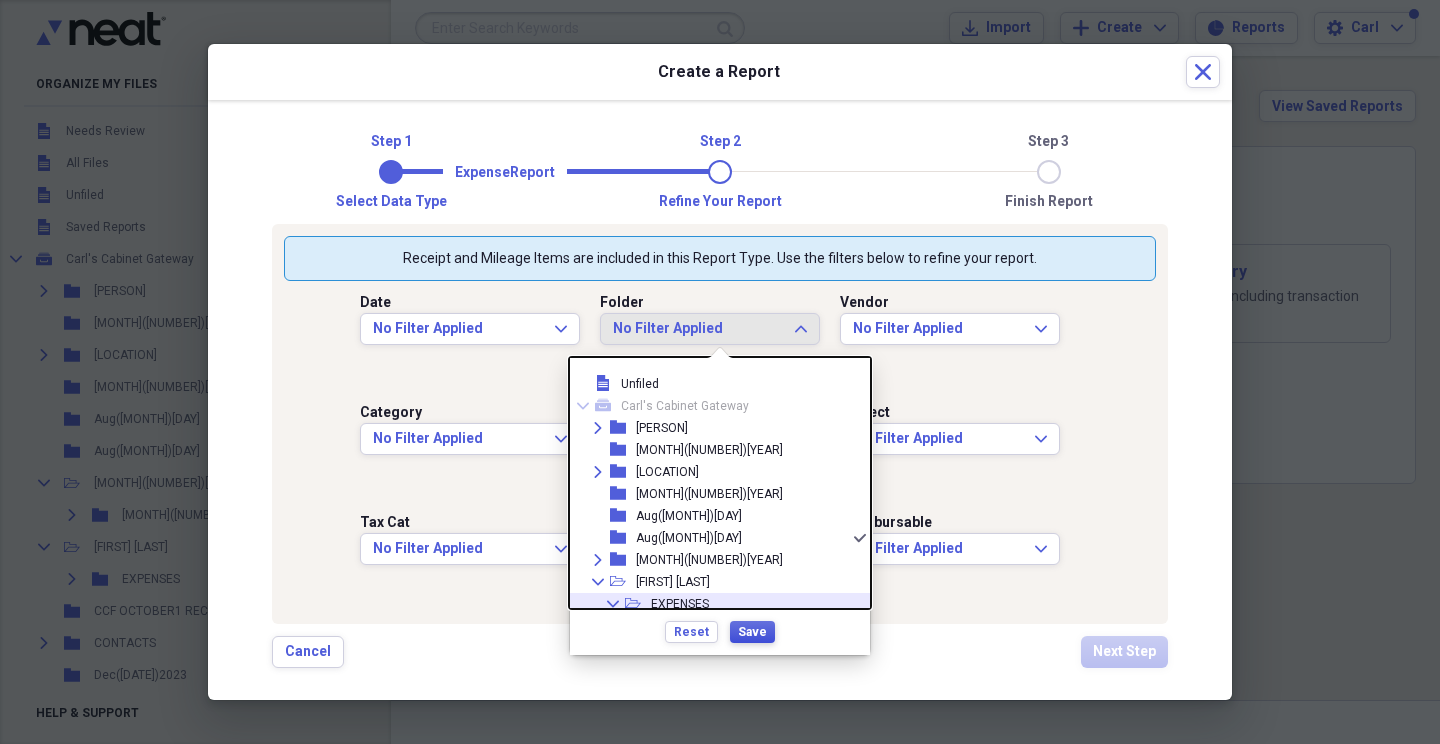 click on "Save" at bounding box center [752, 632] 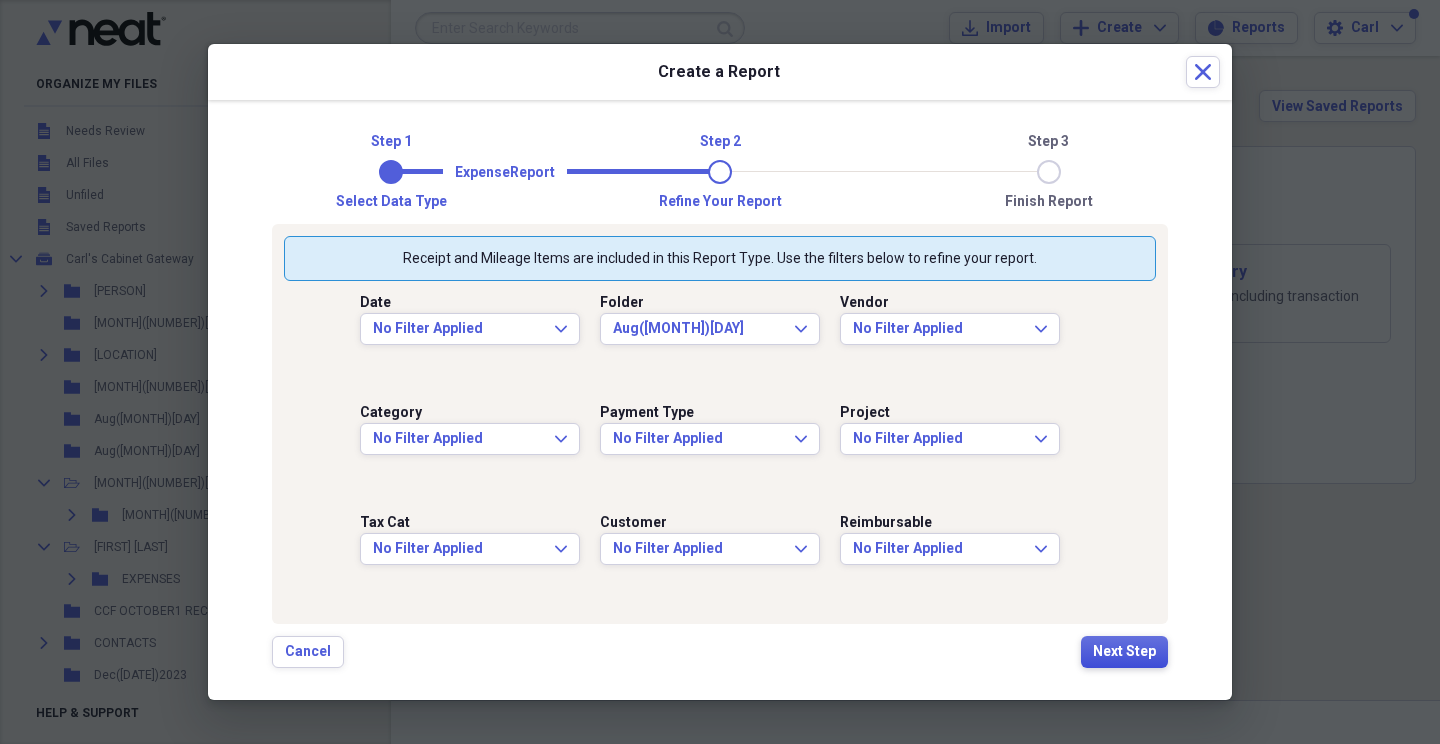 click on "Next Step" at bounding box center [1124, 652] 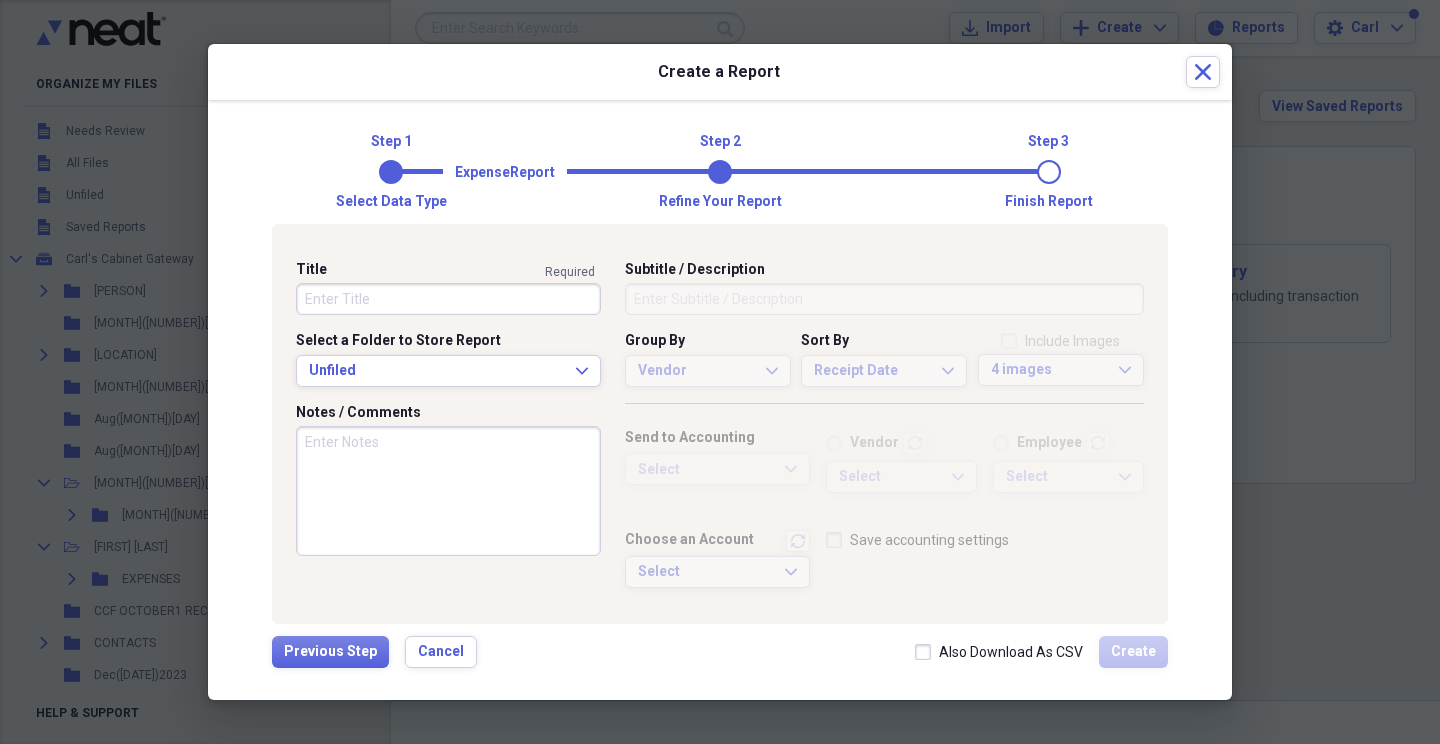 click on "Title" at bounding box center [448, 299] 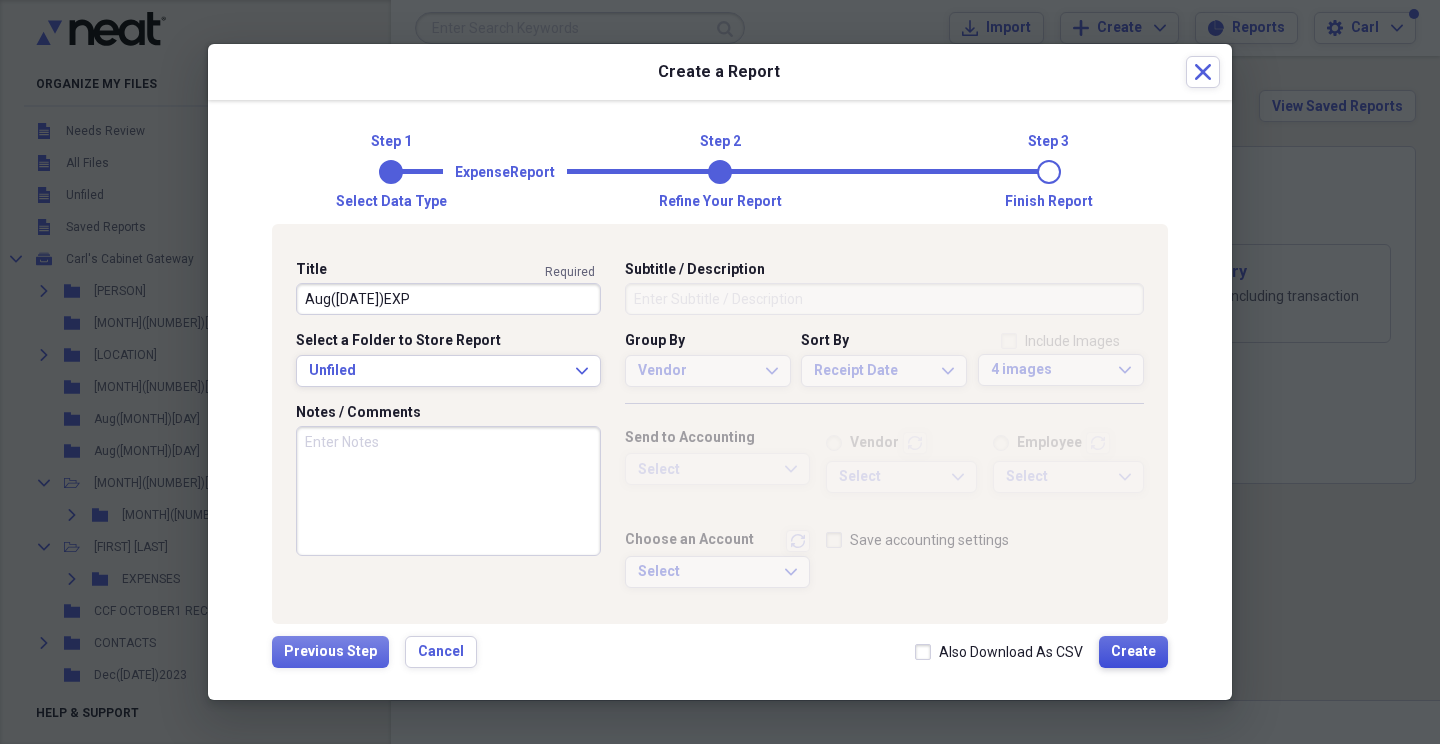 type on "Aug([DATE])EXP" 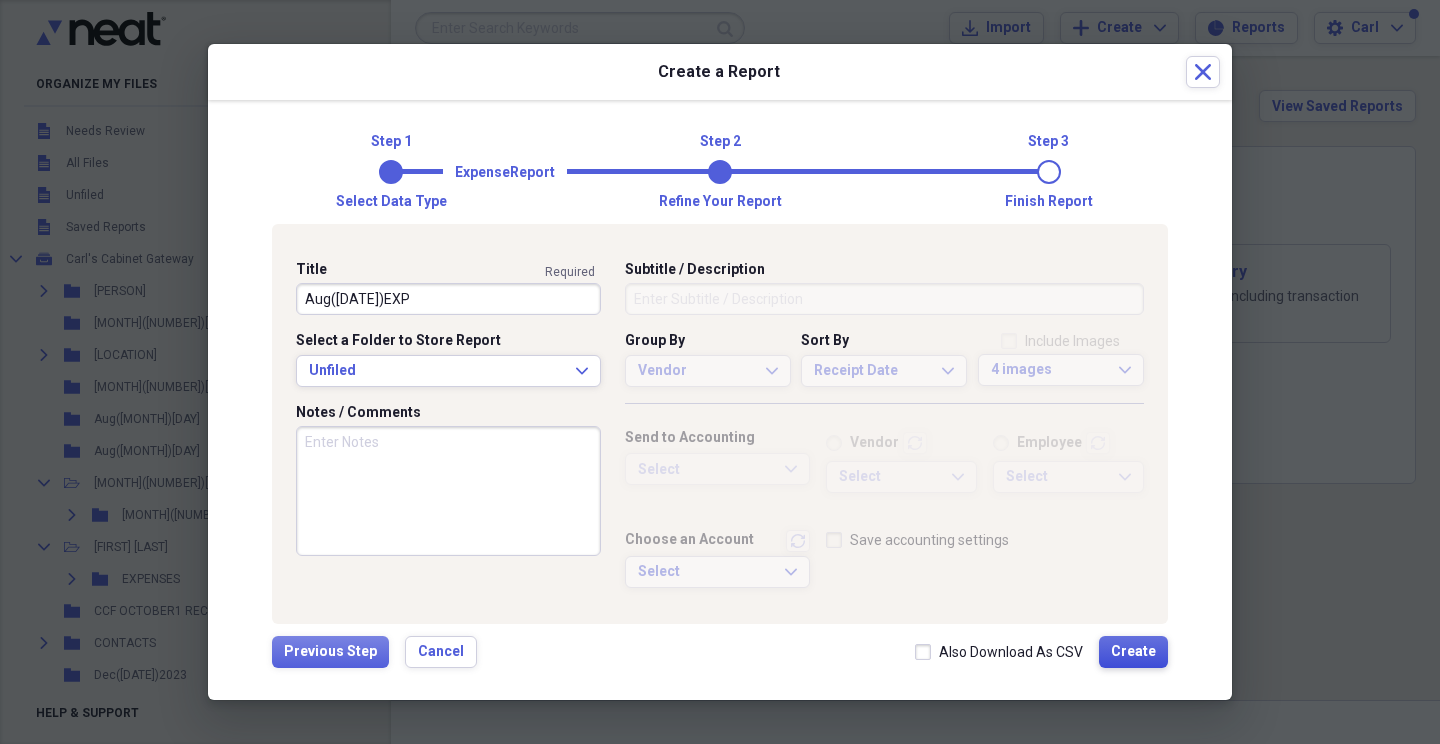 type 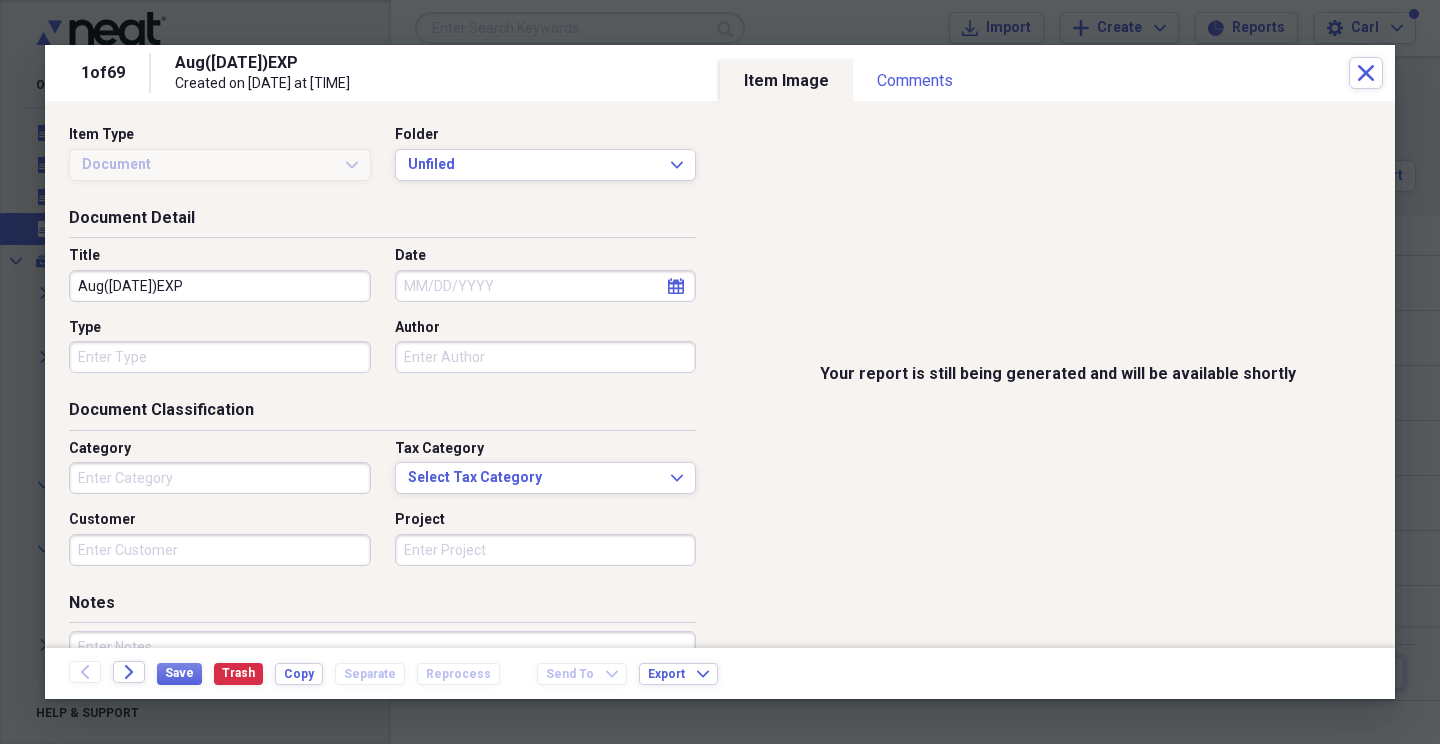 type on "Technology" 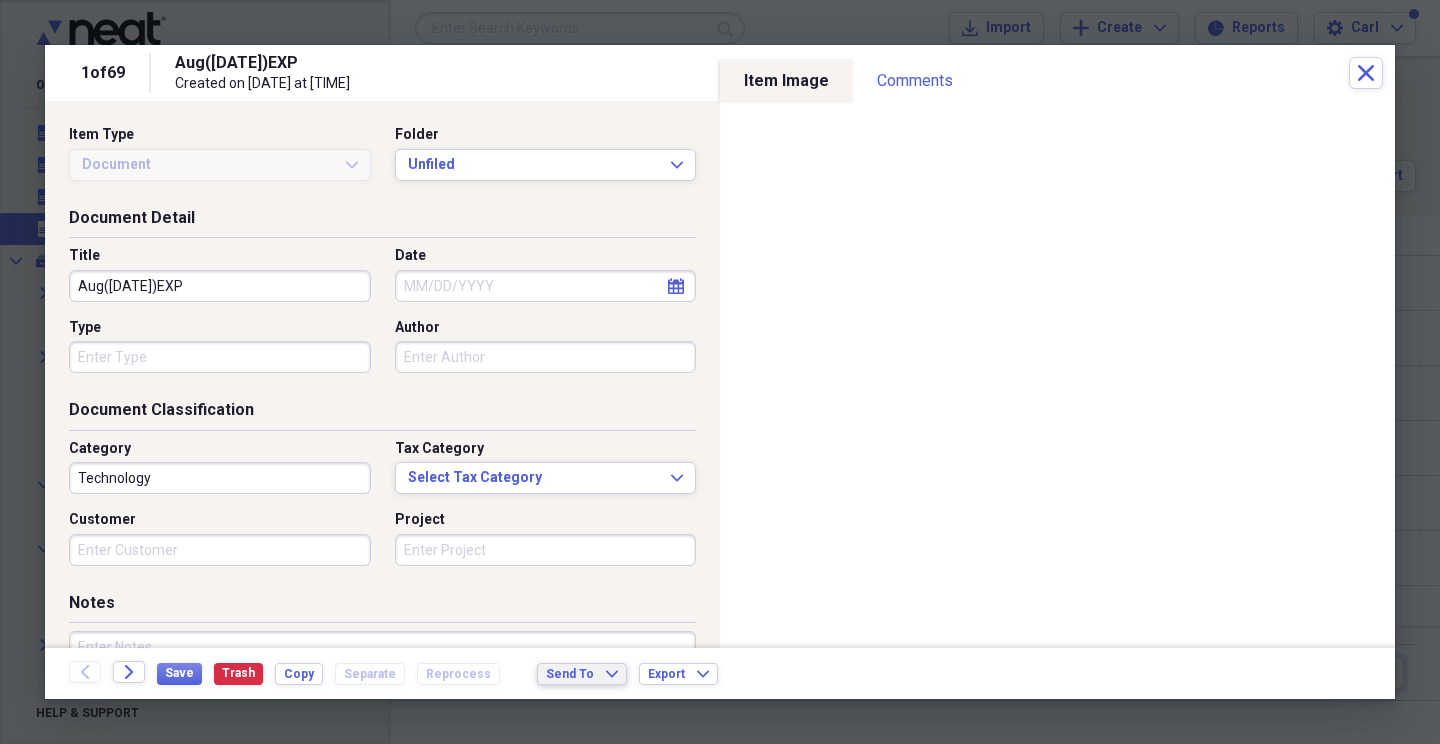 click on "Send To Expand" at bounding box center [582, 674] 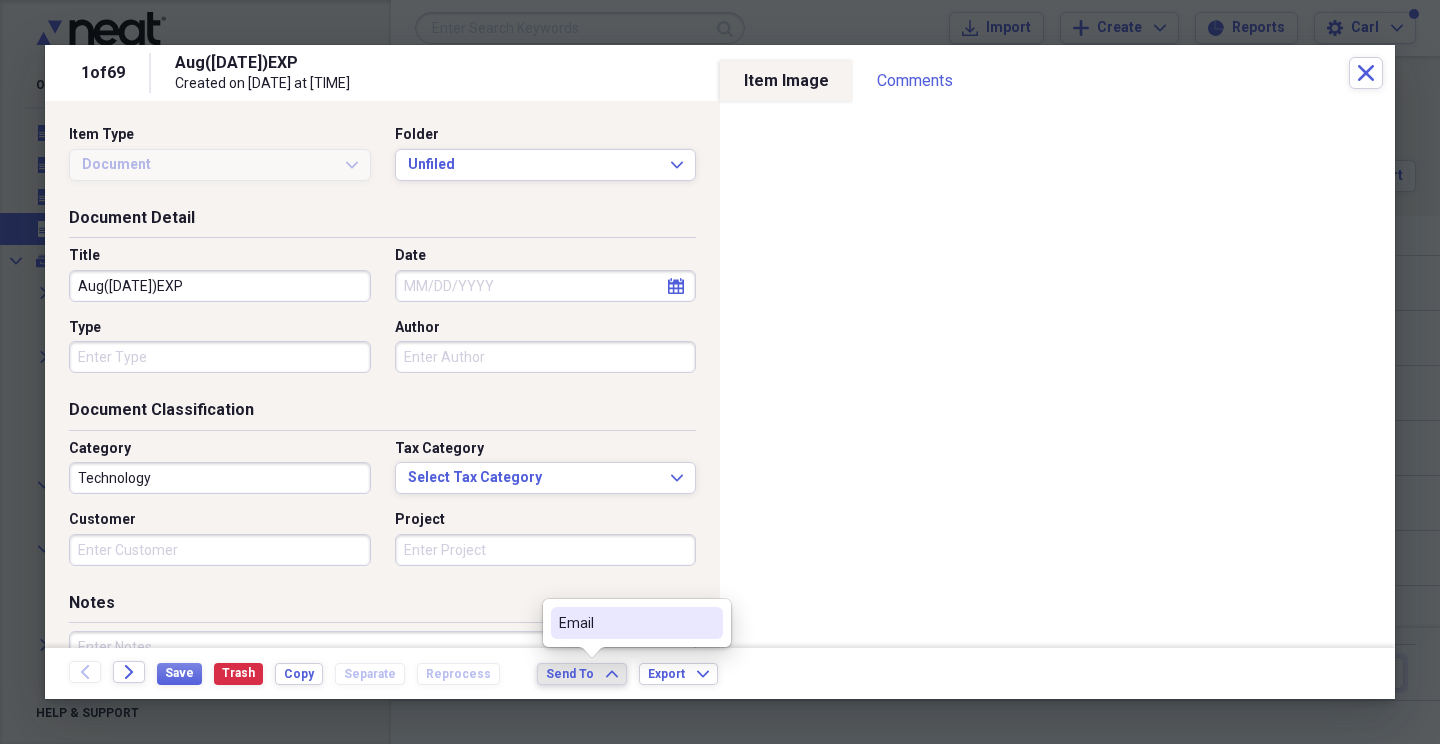 click on "Email" at bounding box center (625, 623) 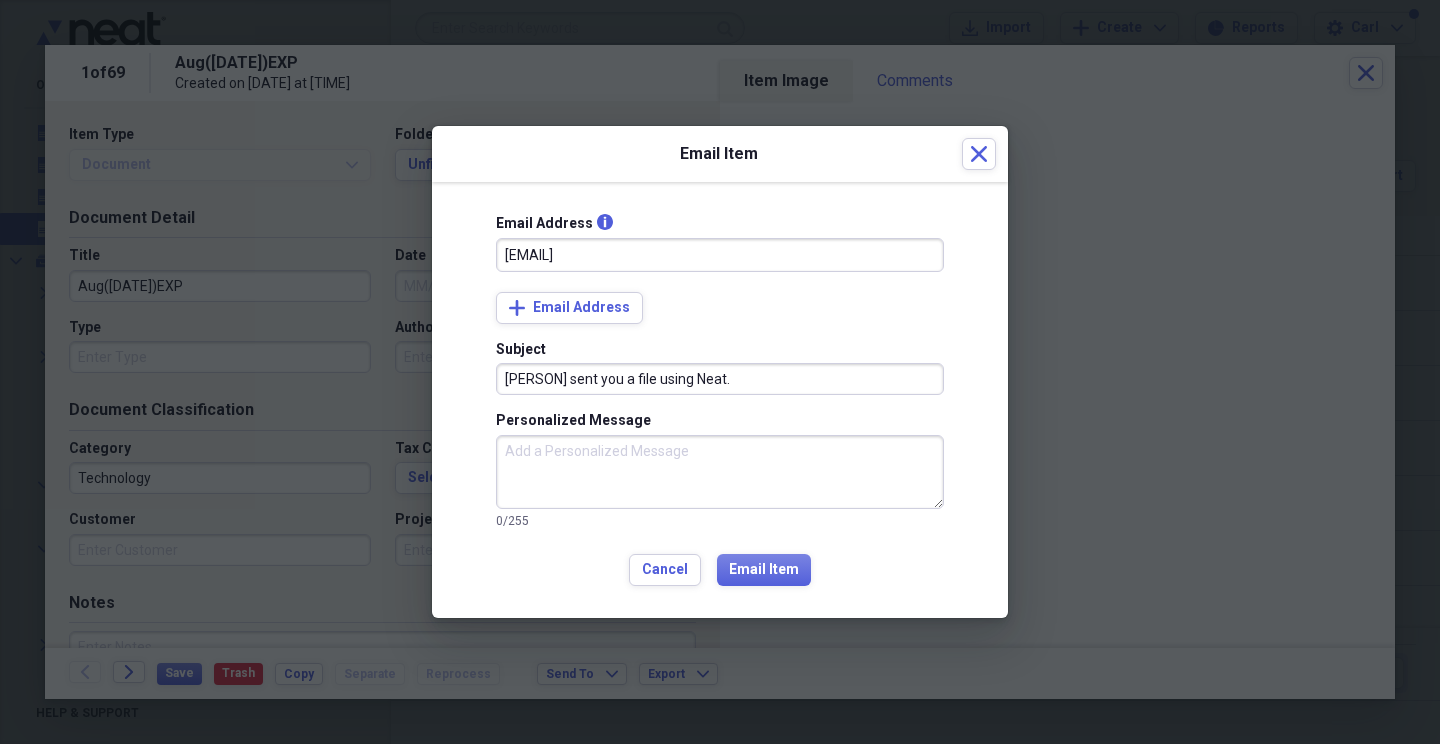 type on "[EMAIL]" 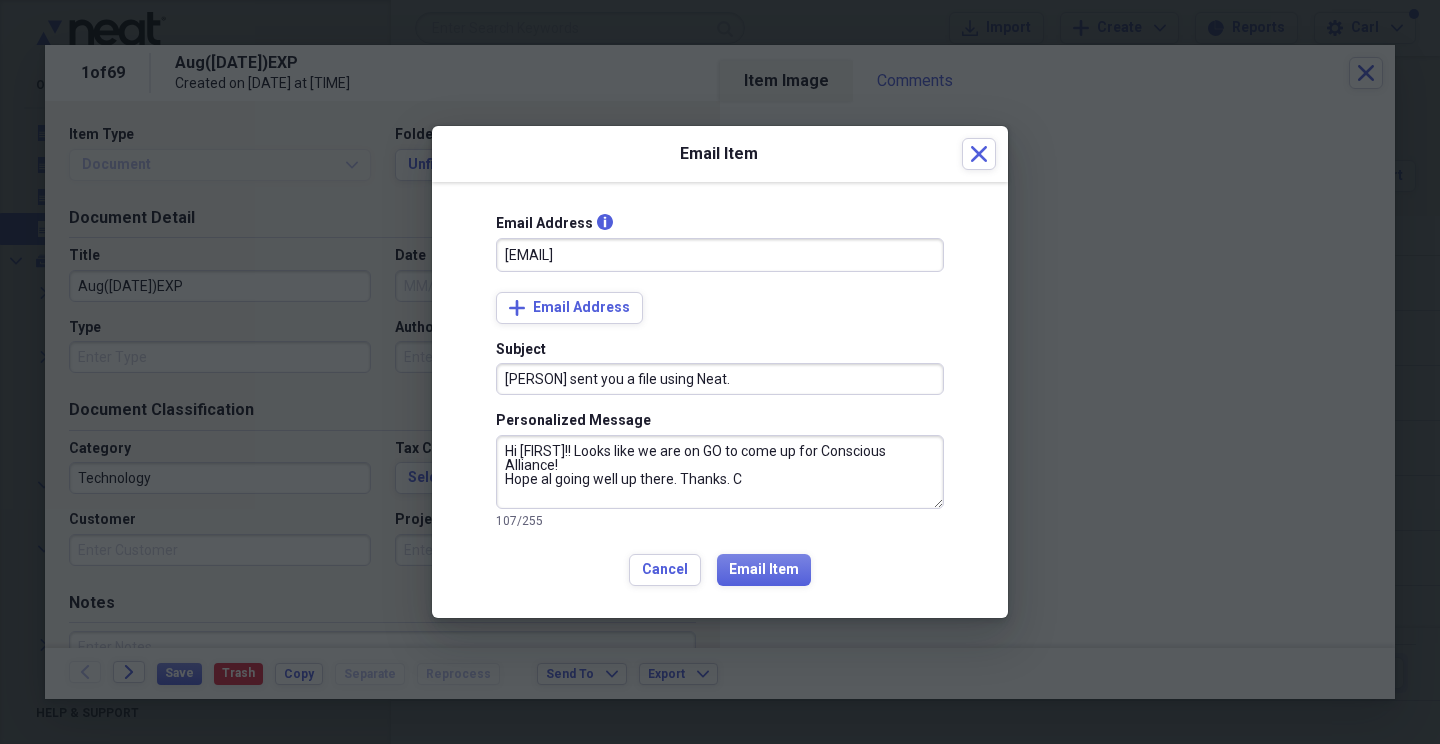 click on "Hi [FIRST]!! Looks like we are on GO to come up for Conscious Alliance!
Hope al going well up there. Thanks. C" at bounding box center (720, 472) 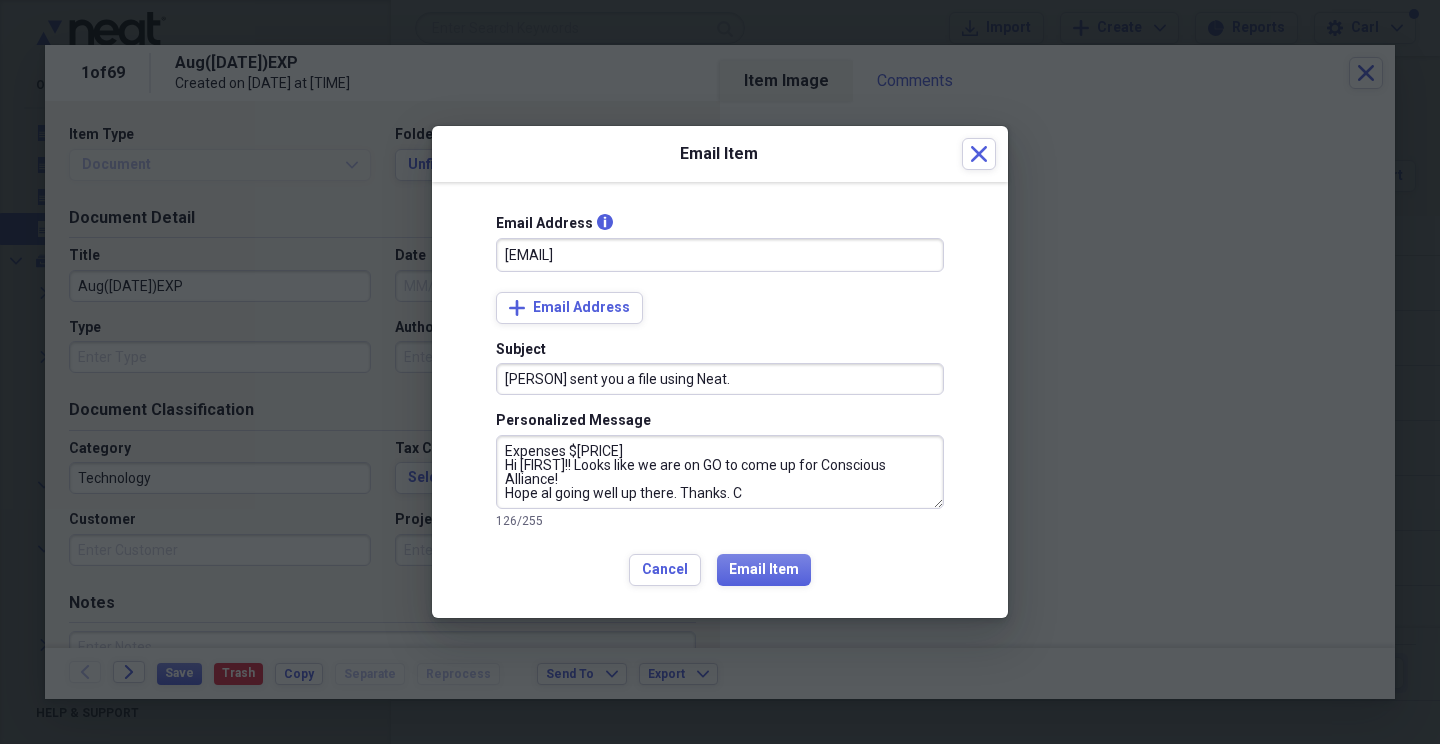 click on "Expenses $[PRICE]
Hi [FIRST]!! Looks like we are on GO to come up for Conscious Alliance!
Hope al going well up there. Thanks. C" at bounding box center [720, 472] 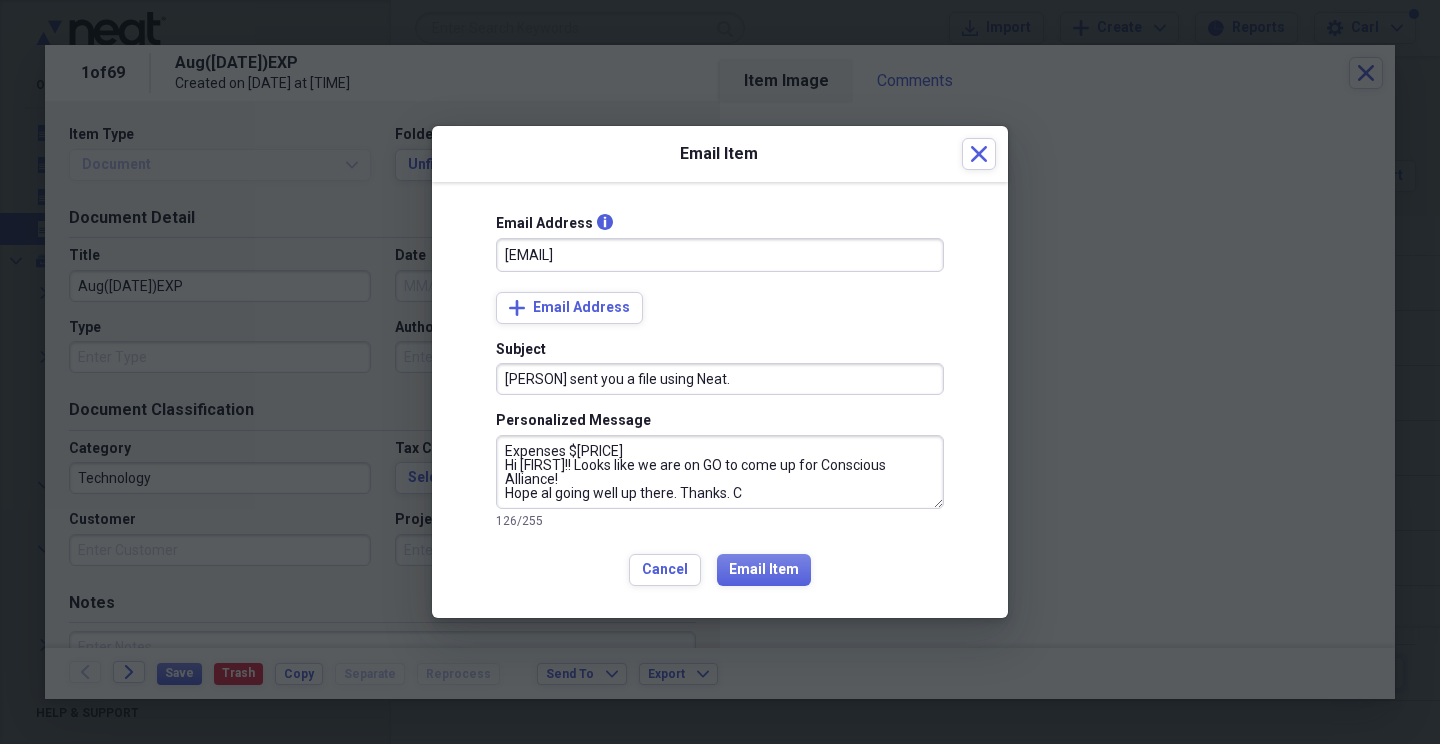 click on "Expenses $[PRICE]
Hi [FIRST]!! Looks like we are on GO to come up for Conscious Alliance!
Hope al going well up there. Thanks. C" at bounding box center (720, 472) 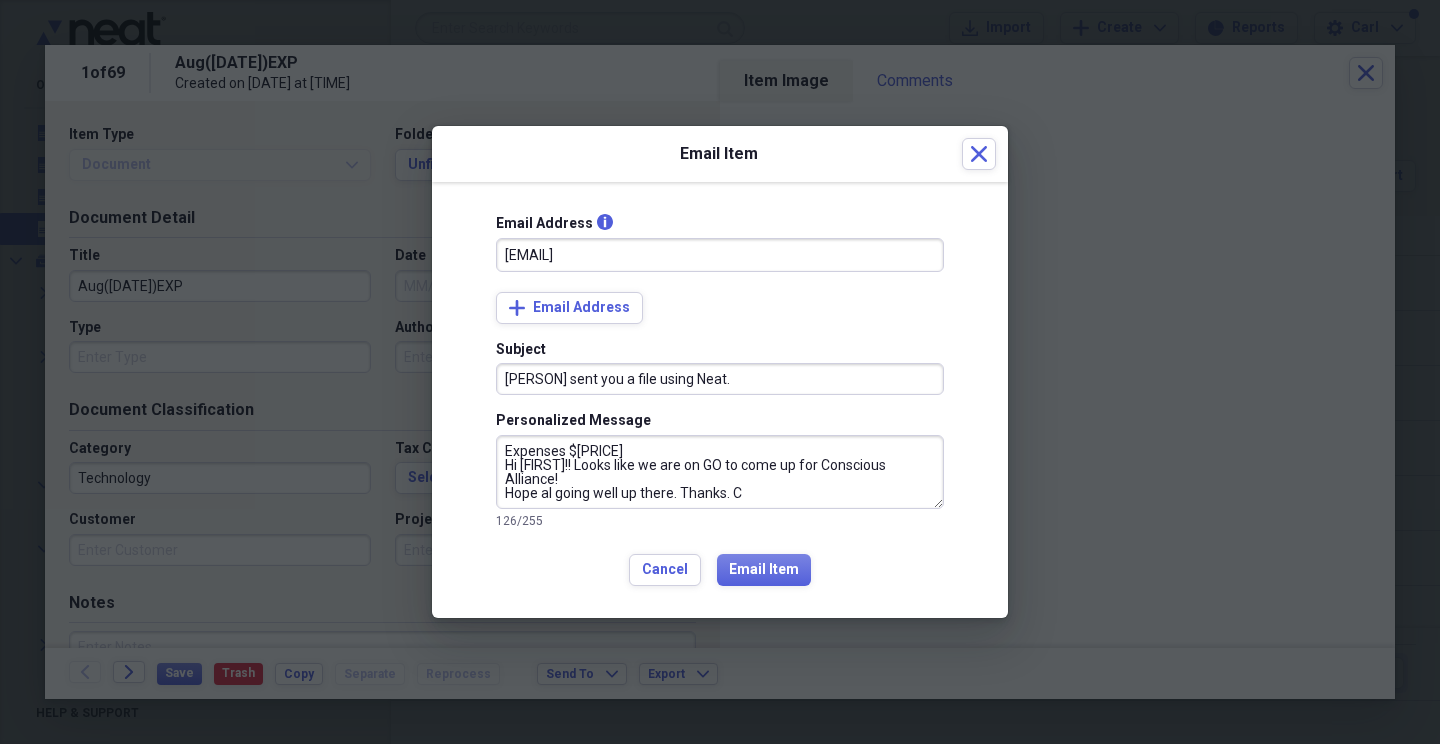 click on "Expenses $[PRICE]
Hi [FIRST]!! Looks like we are on GO to come up for Conscious Alliance!
Hope al going well up there. Thanks. C" at bounding box center (720, 472) 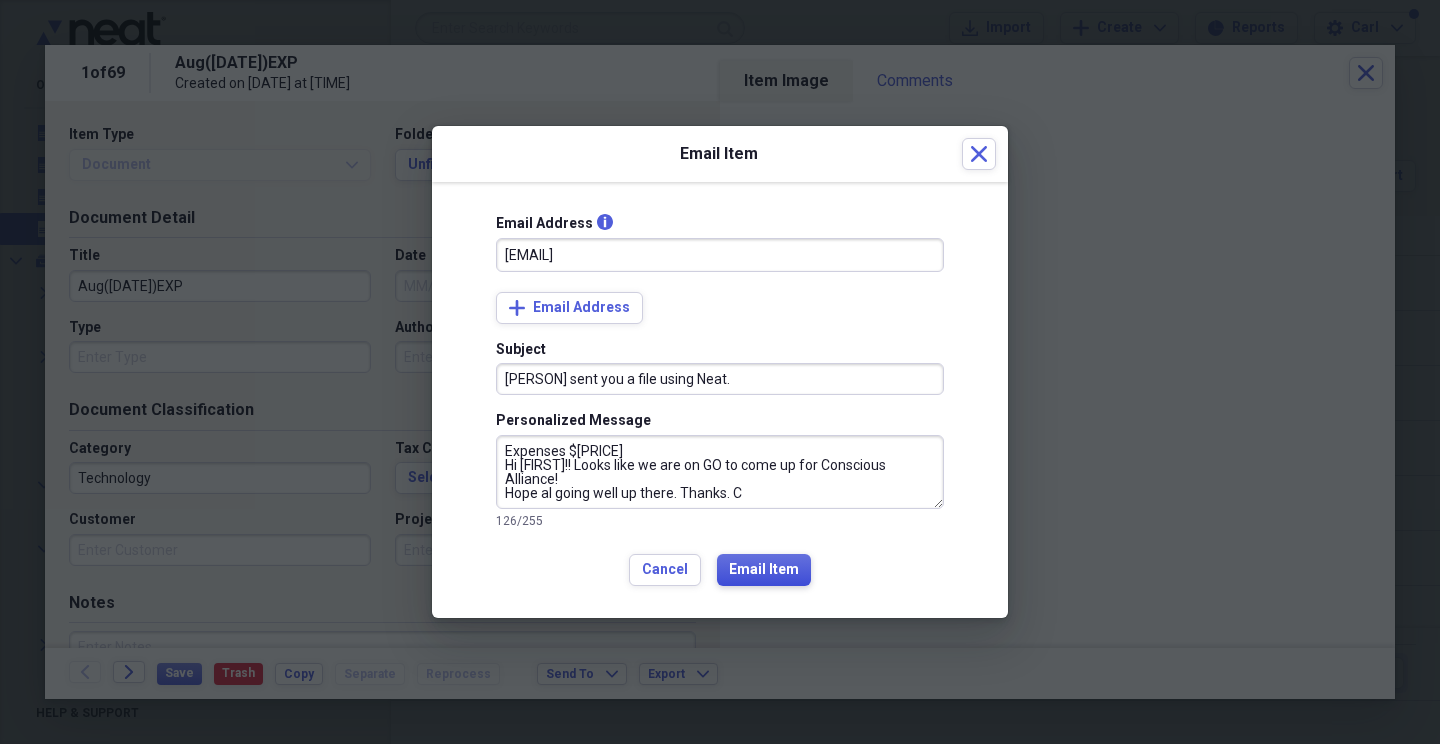type on "Expenses $[PRICE]
Hi [FIRST]!! Looks like we are on GO to come up for Conscious Alliance!
Hope al going well up there. Thanks. C" 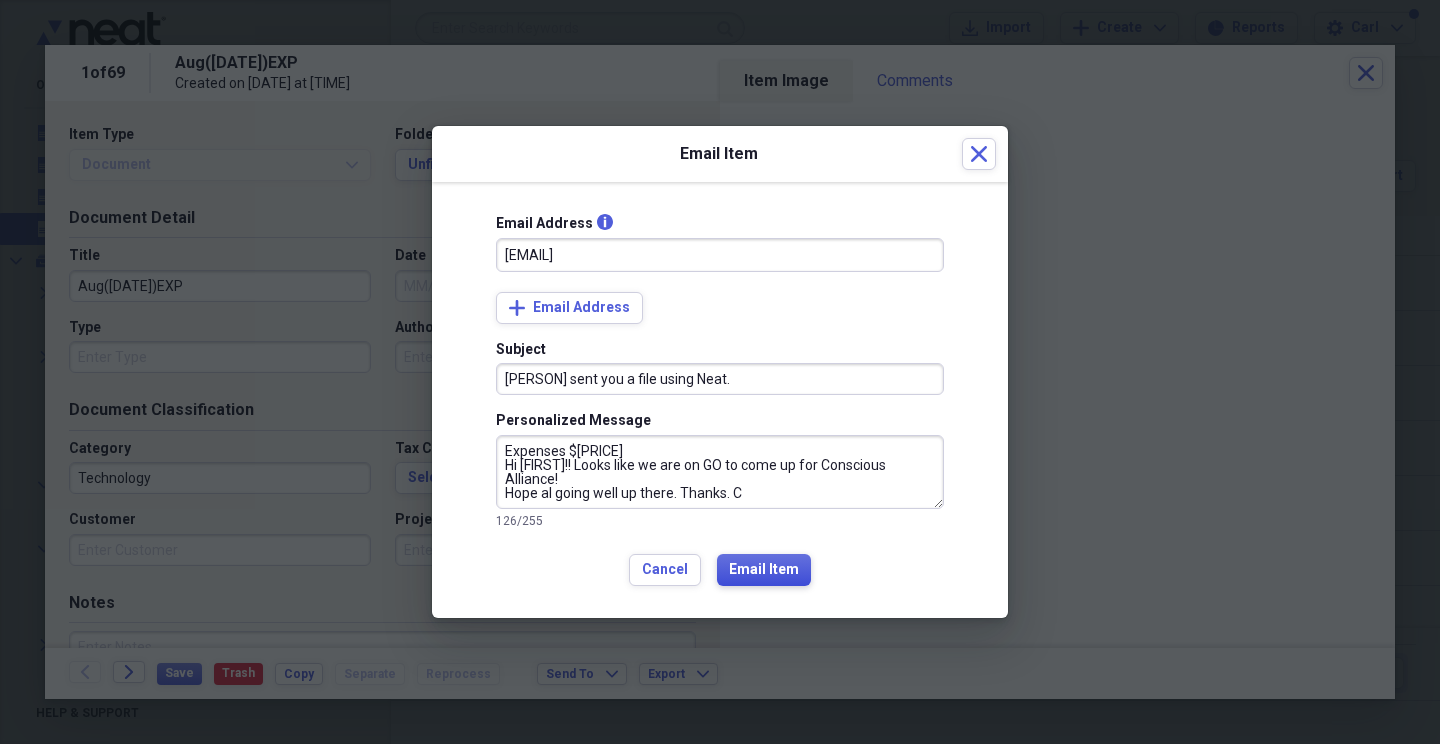click on "Email Item" at bounding box center (764, 570) 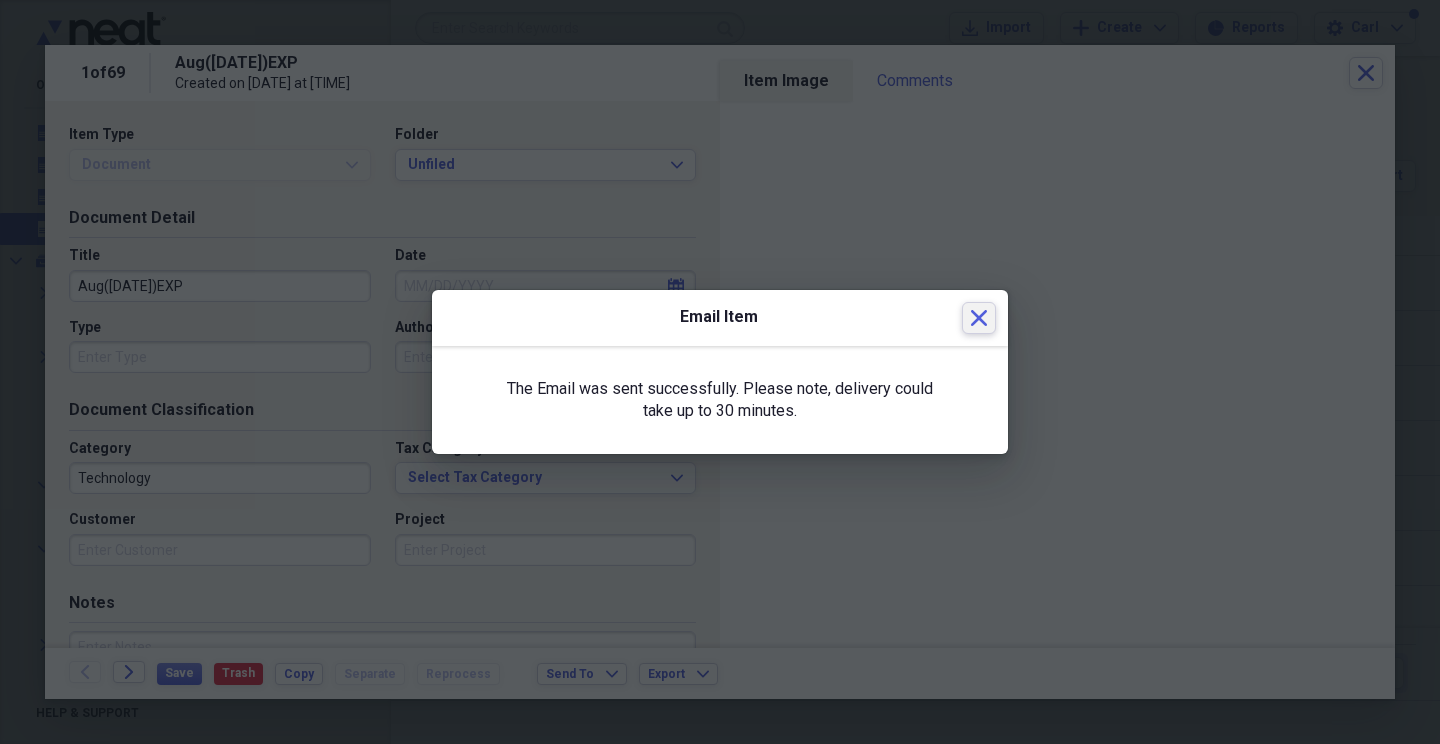 click 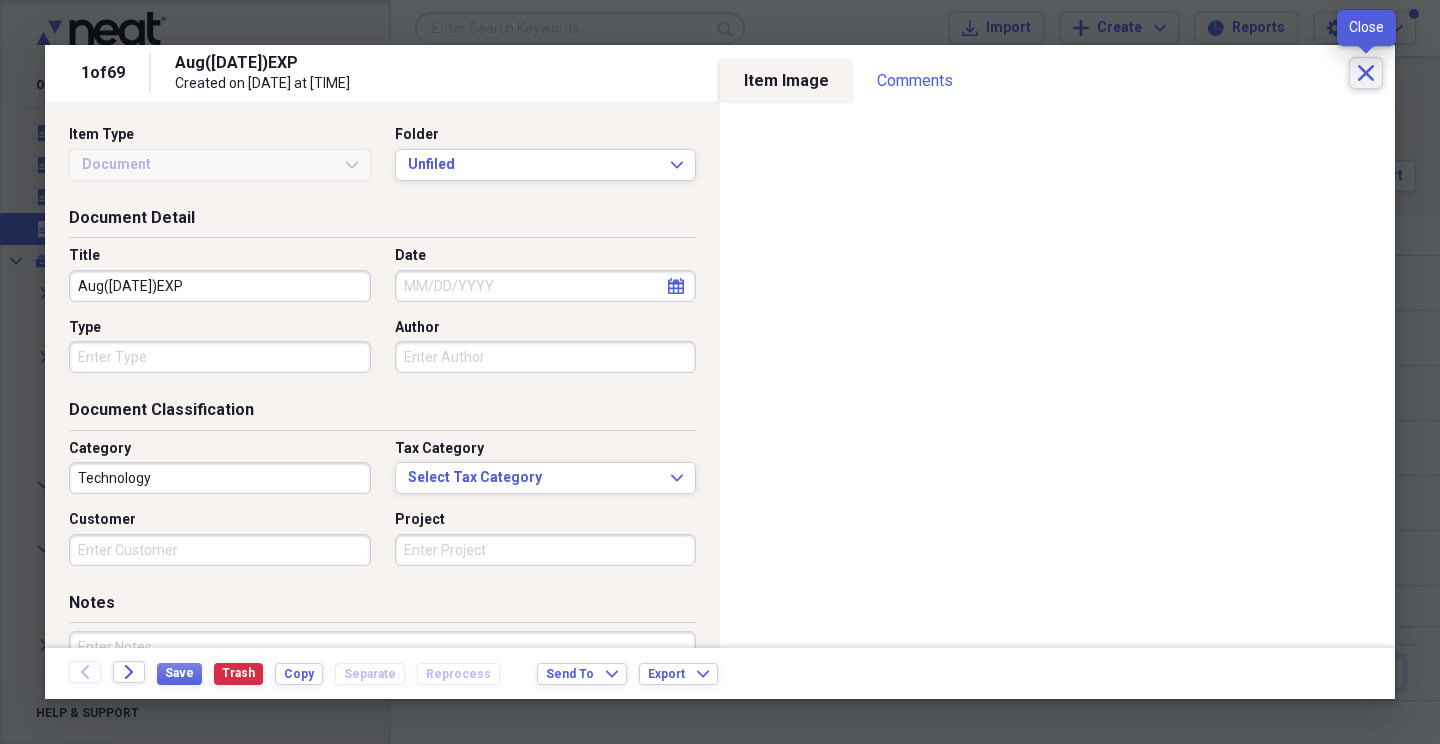 click 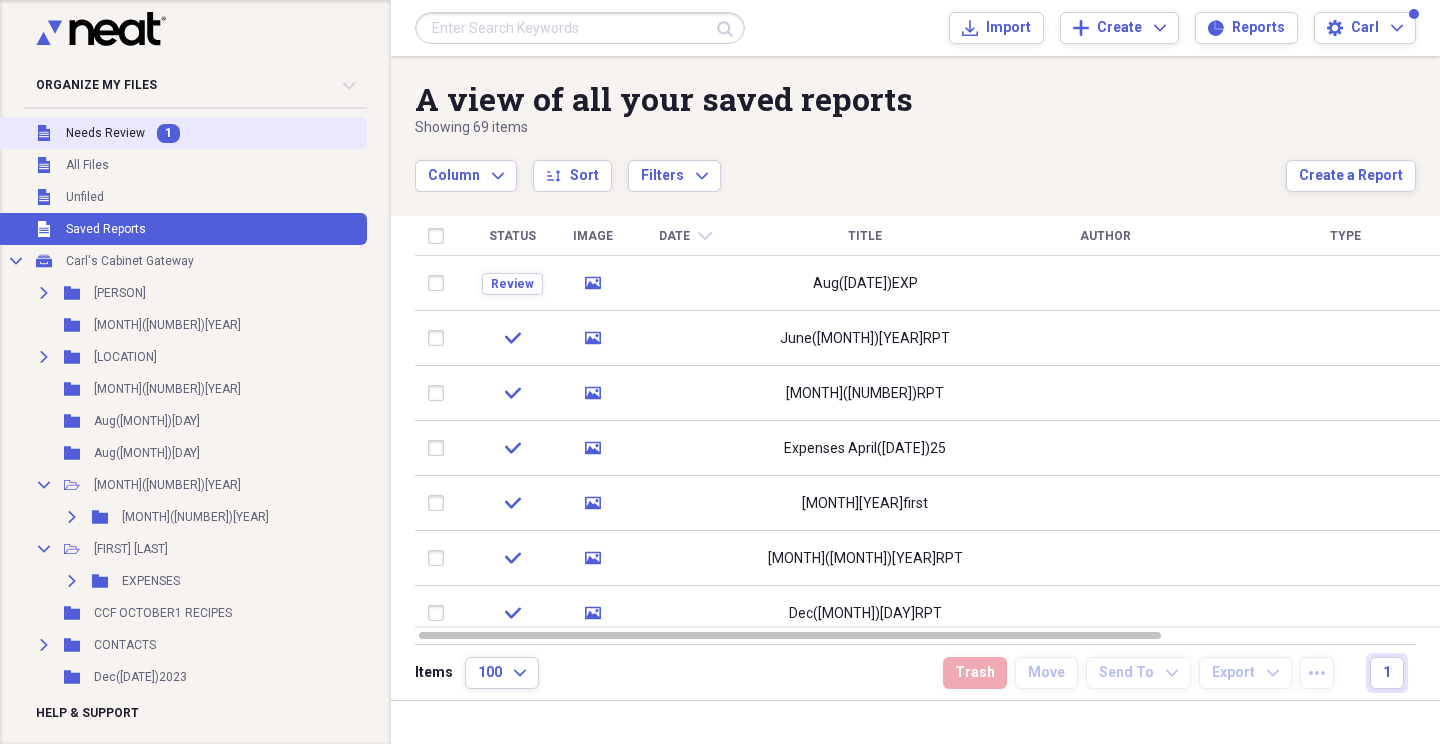 click on "Needs Review" at bounding box center (105, 133) 